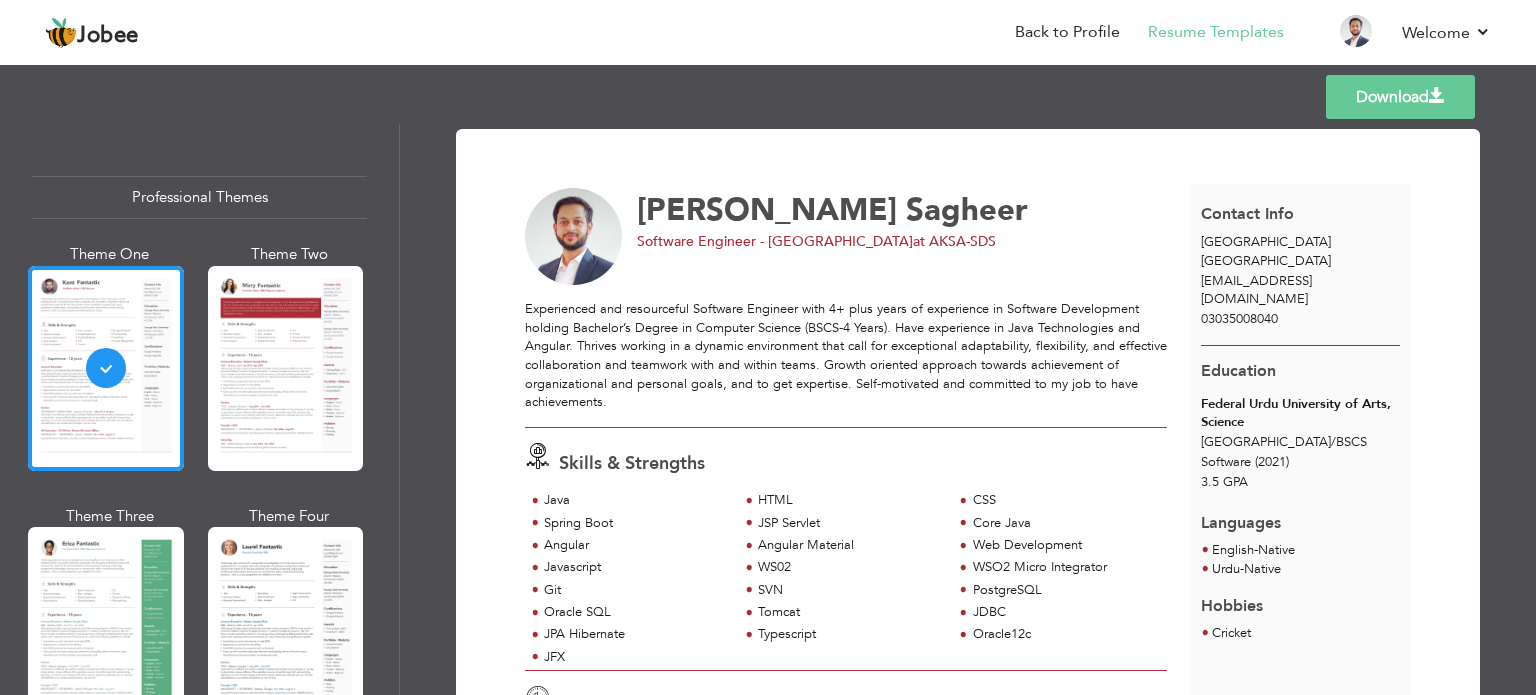 scroll, scrollTop: 0, scrollLeft: 0, axis: both 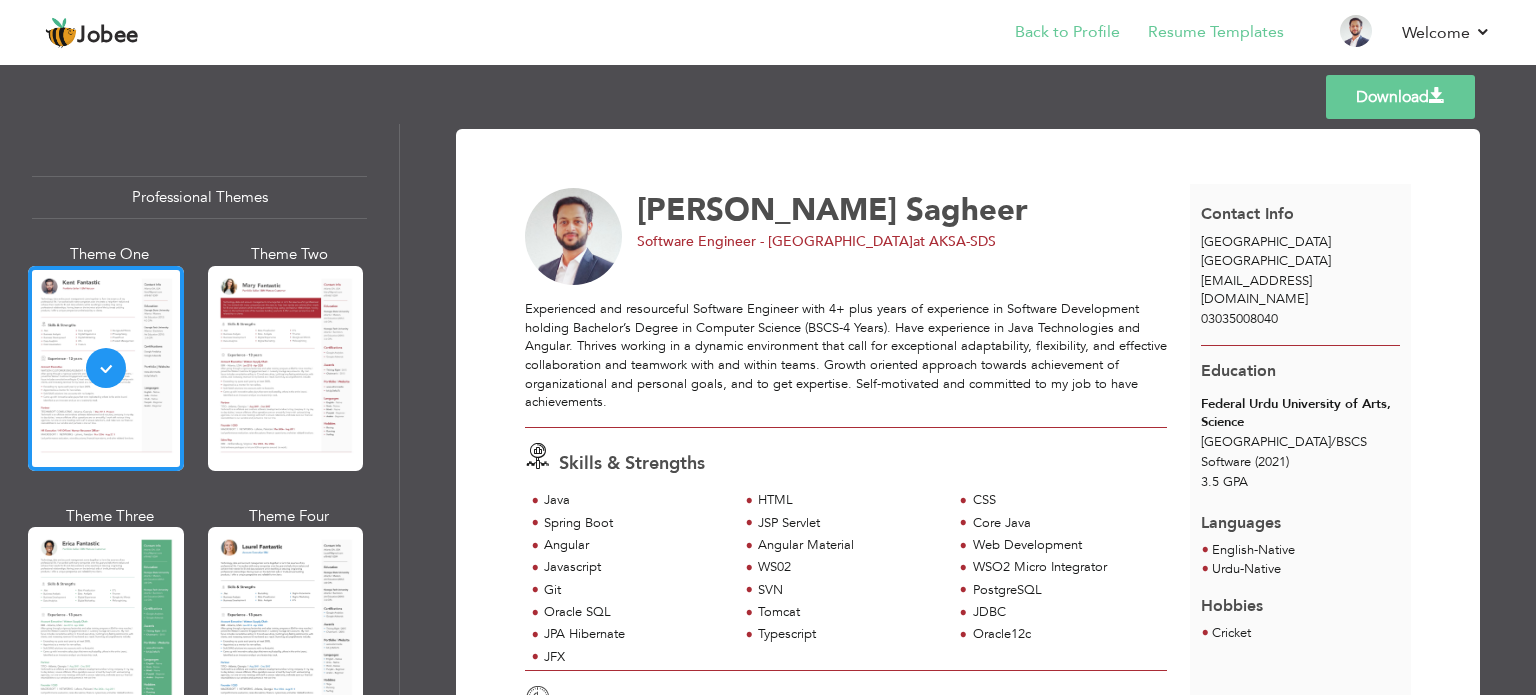 click on "Back to Profile" at bounding box center [1053, 34] 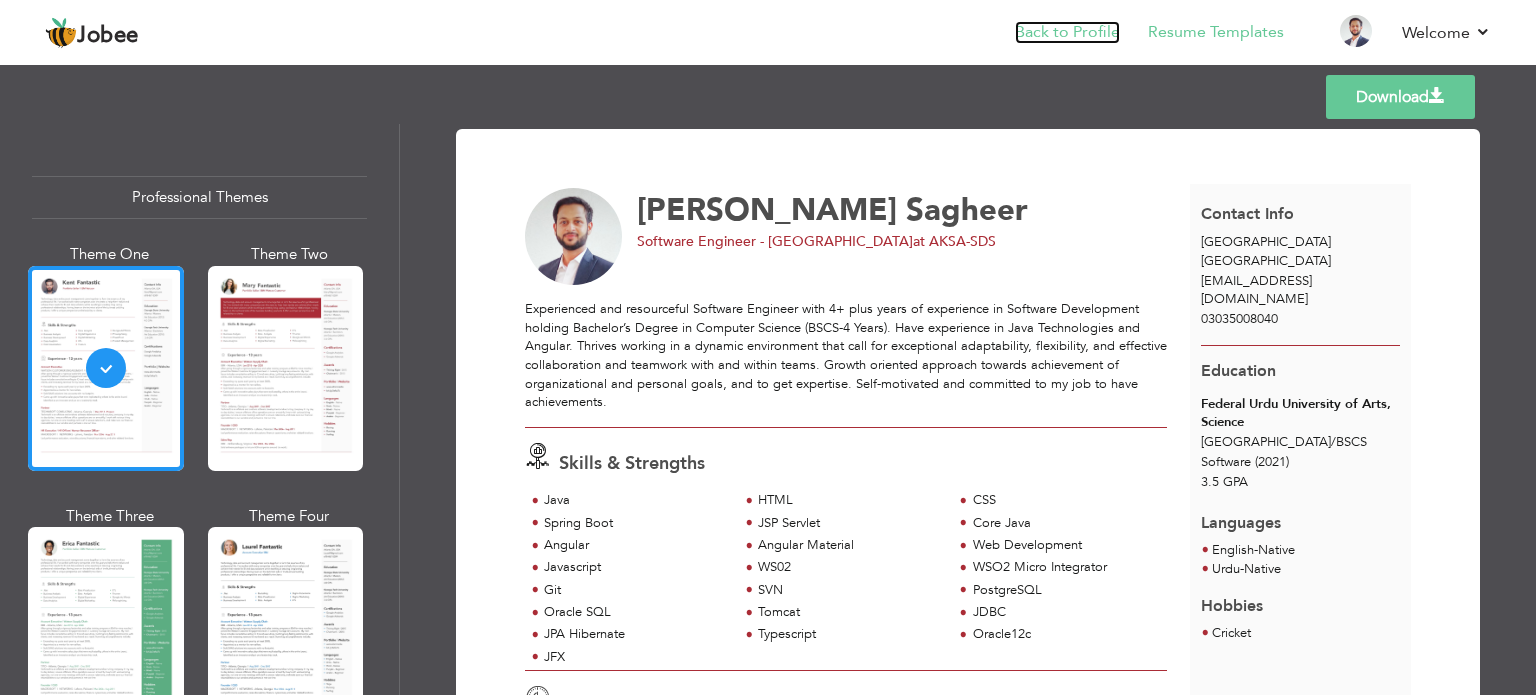 click on "Back to Profile" at bounding box center (1067, 32) 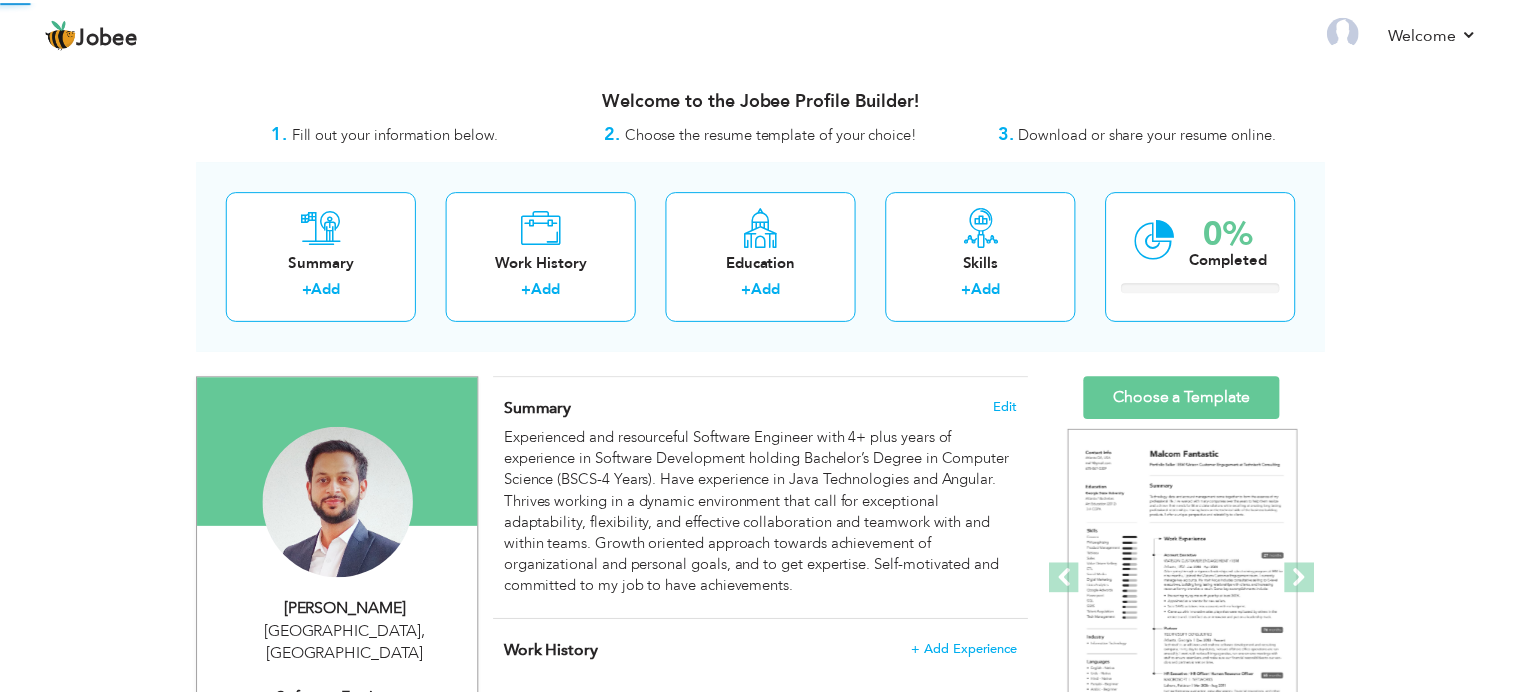 scroll, scrollTop: 0, scrollLeft: 0, axis: both 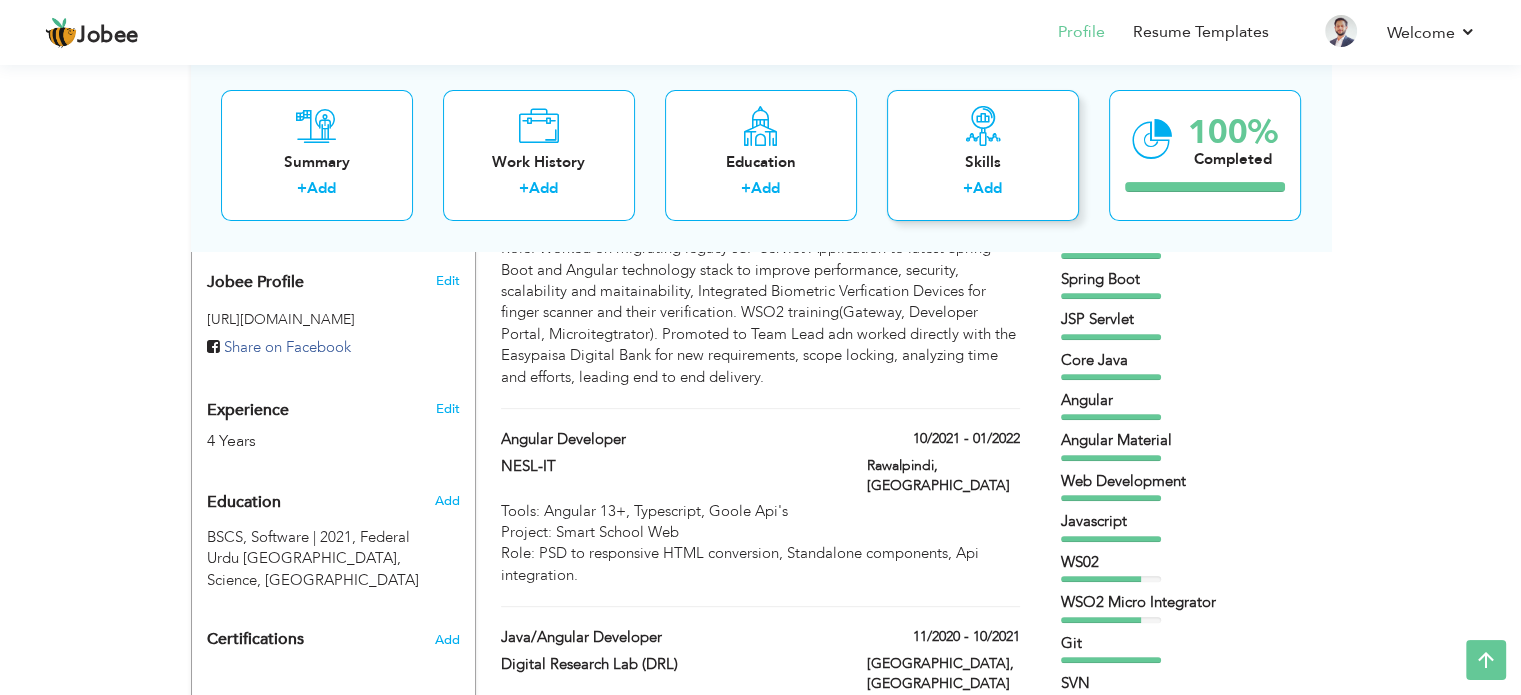 click on "Skills" at bounding box center (983, 162) 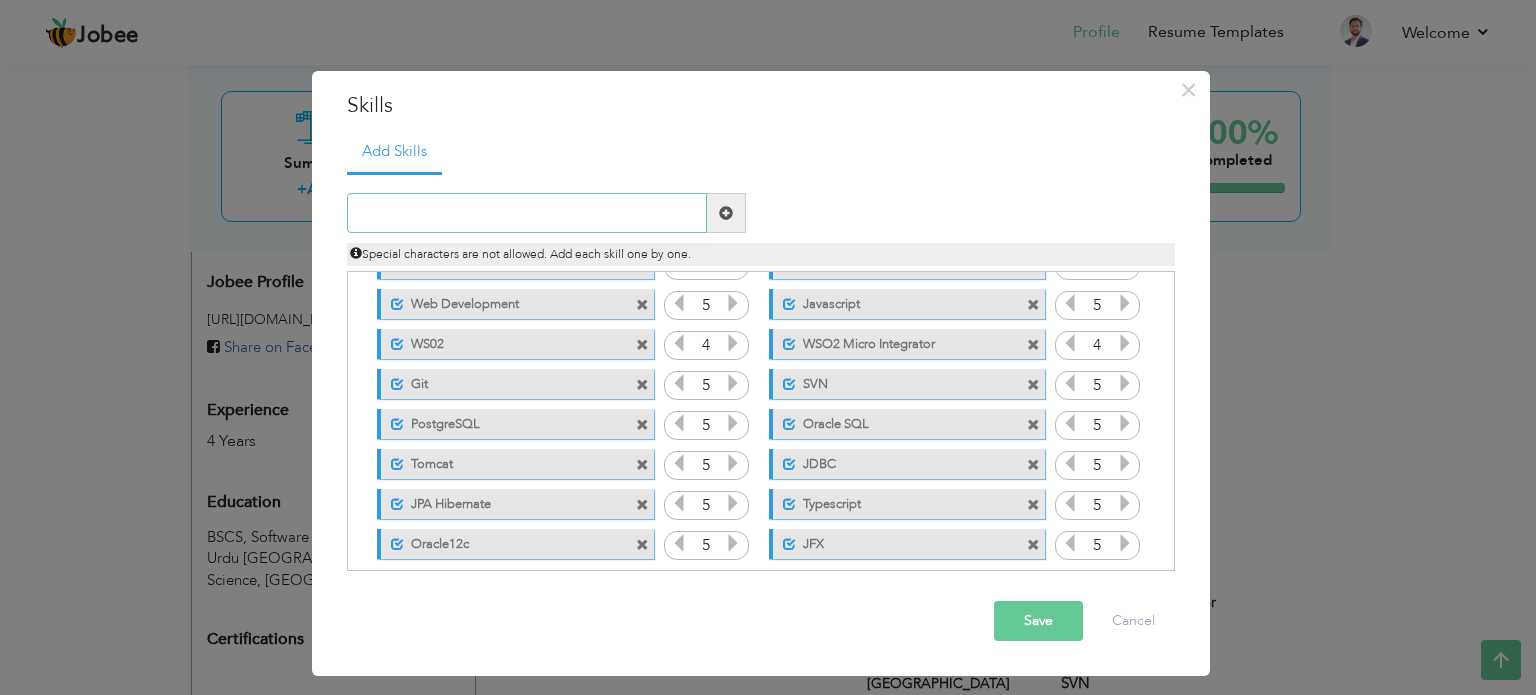 scroll, scrollTop: 204, scrollLeft: 0, axis: vertical 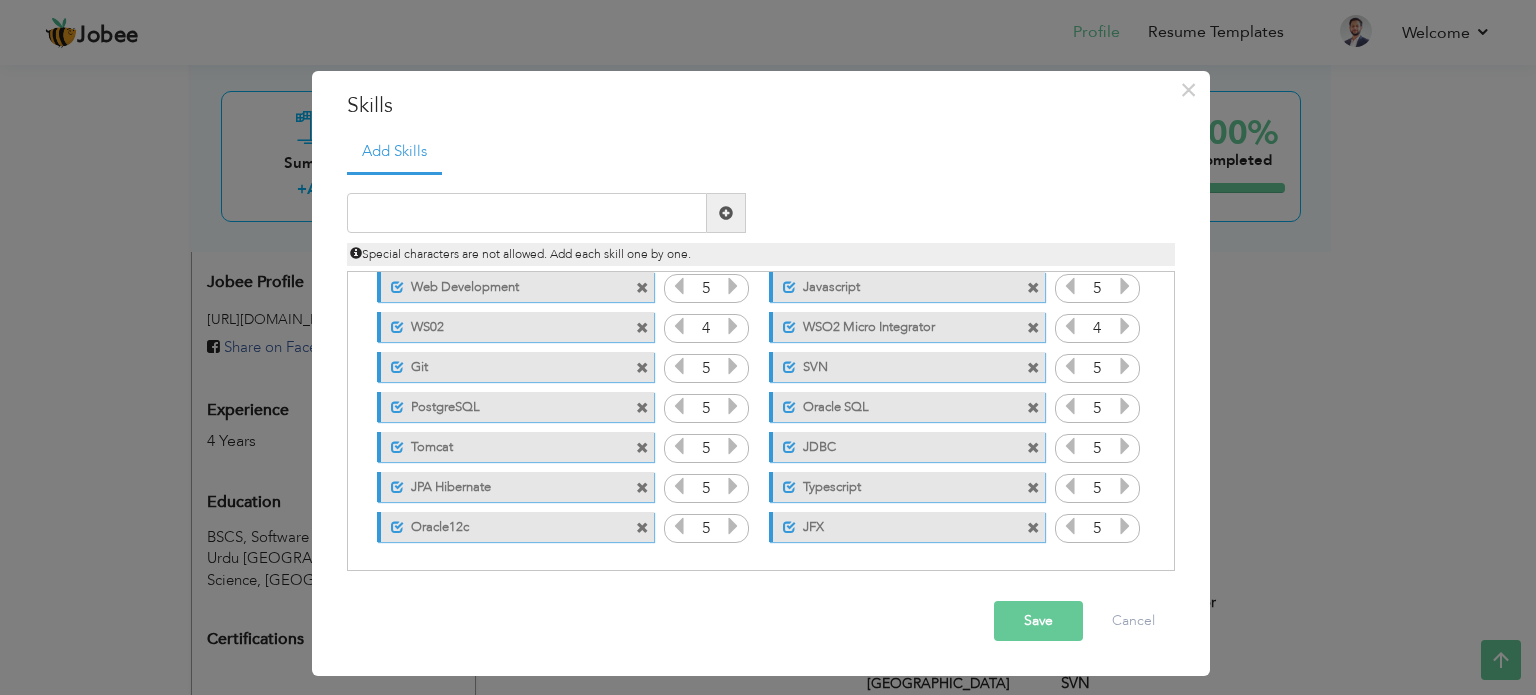 drag, startPoint x: 889, startPoint y: 533, endPoint x: 895, endPoint y: 308, distance: 225.07999 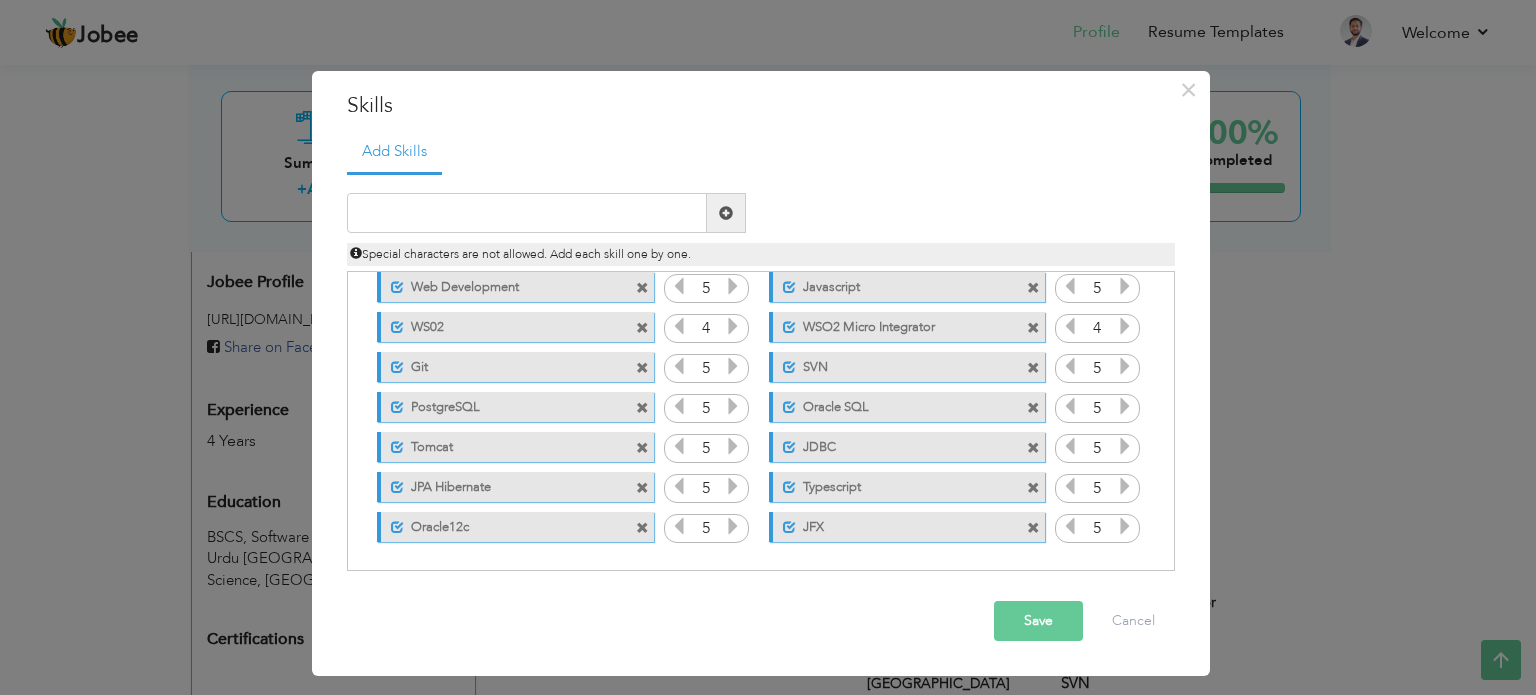 click on "Save" at bounding box center [1038, 621] 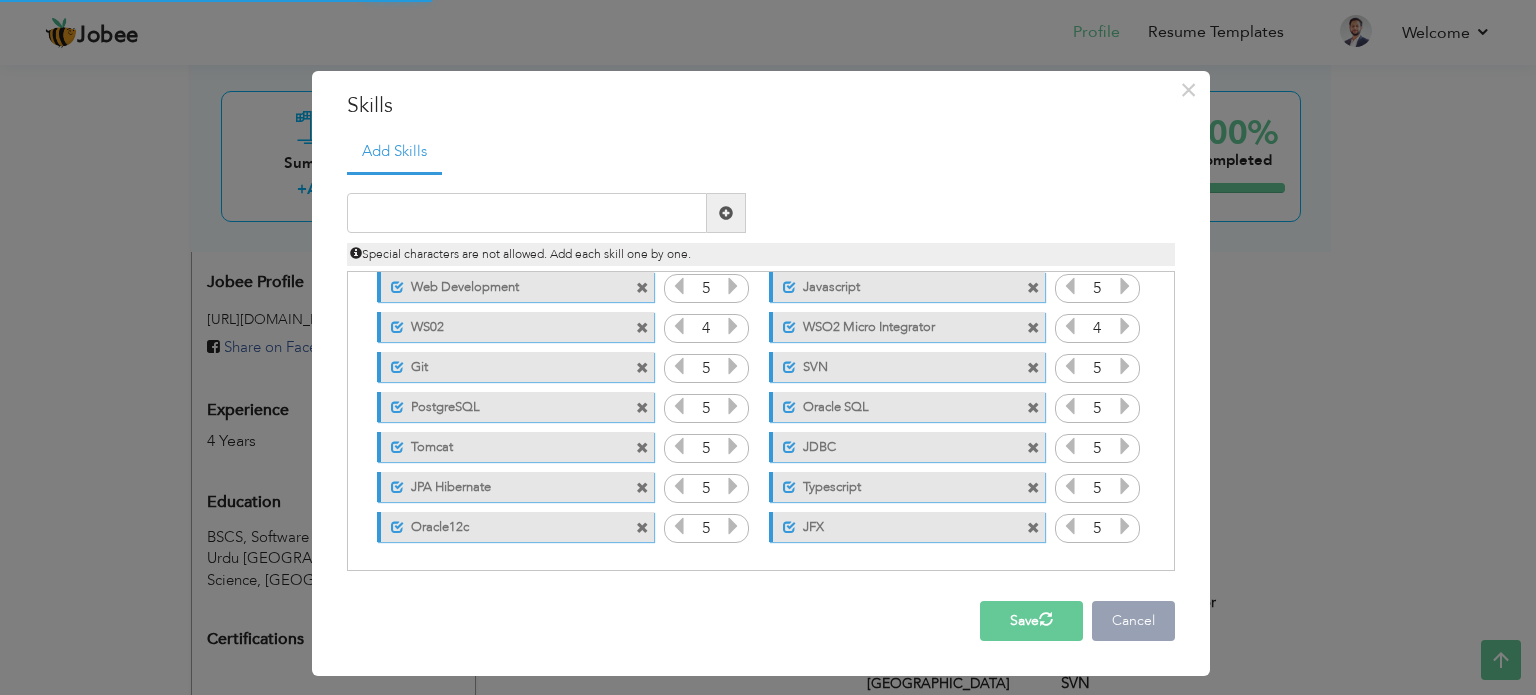 click on "Cancel" at bounding box center [1133, 621] 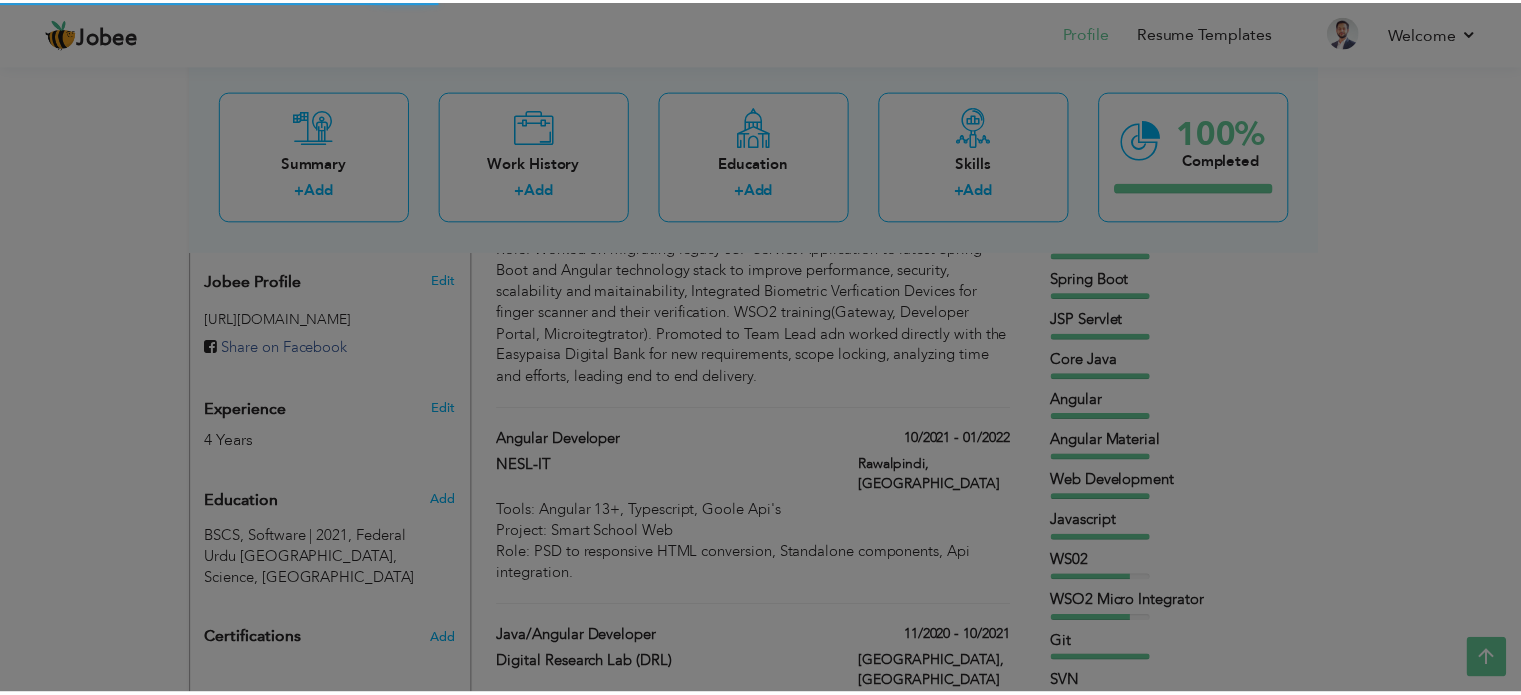 scroll, scrollTop: 0, scrollLeft: 0, axis: both 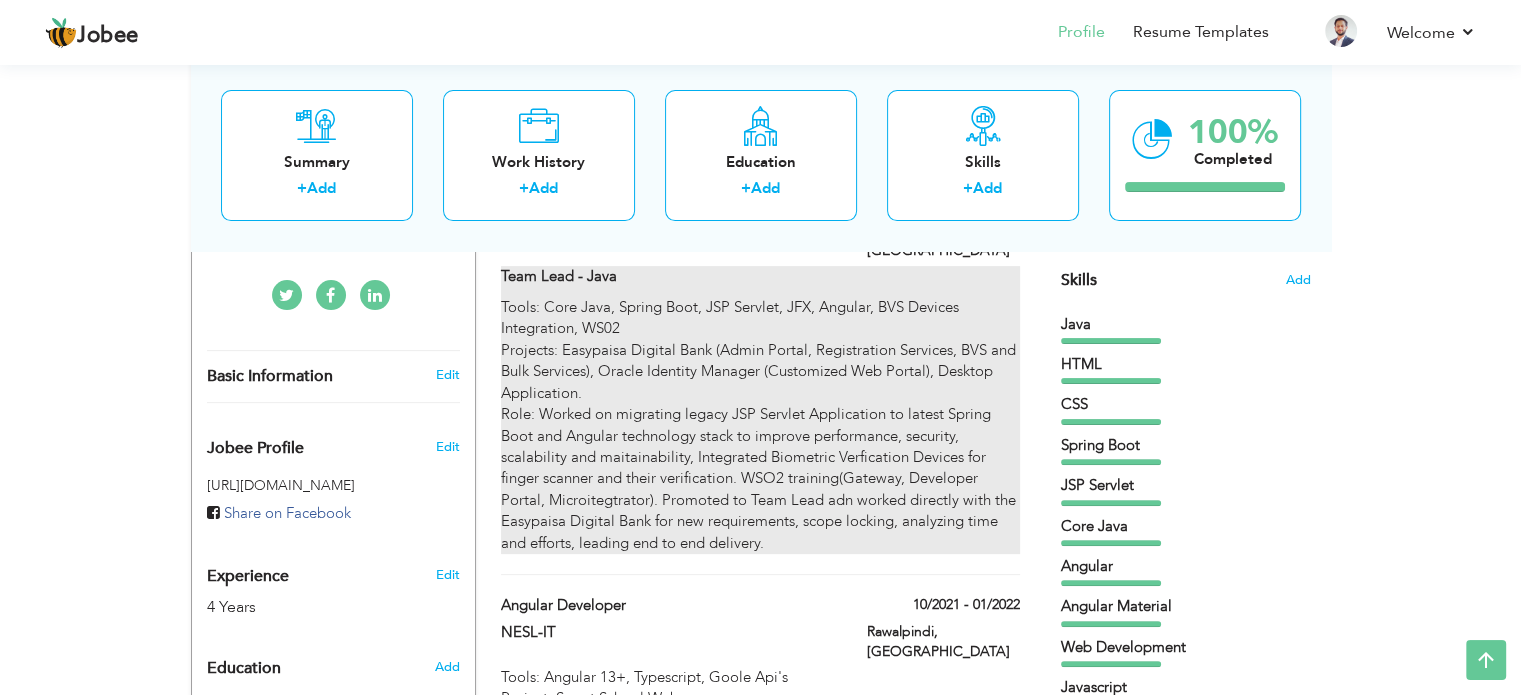click on "Team Lead - Java
Tools: Core Java, Spring Boot, JSP Servlet, JFX, Angular, BVS Devices Integration, WS02
Projects: Easypaisa Digital Bank (Admin Portal, Registration Services, BVS and Bulk Services), Oracle Identity Manager (Customized Web Portal), Desktop Application.
Role: Worked on migrating legacy JSP Servlet Application to latest Spring Boot and Angular technology stack to improve performance, security, scalability and maitainability, Integrated Biometric Verfication Devices for finger scanner and their verification. WSO2 training(Gateway, Developer  Portal, Microitegtrator). Promoted to Team Lead adn worked directly with the Easypaisa Digital Bank for new requirements, scope locking, analyzing time and efforts, leading end to end delivery." at bounding box center (760, 410) 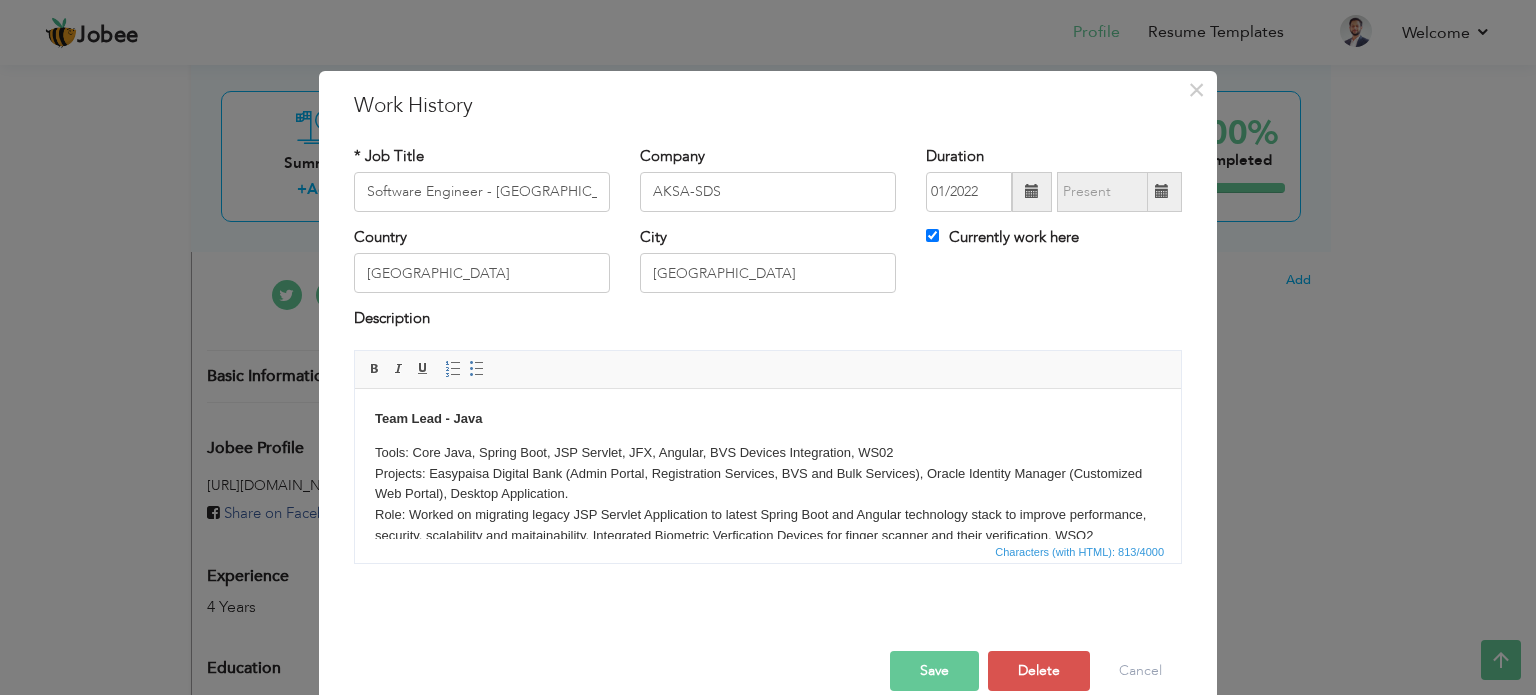 click on "Team Lead - Java Tools: Core Java, Spring Boot, JSP Servlet, JFX, Angular, BVS Devices Integration, WS02 Projects: Easypaisa Digital Bank (Admin Portal, Registration Services, BVS and Bulk Services), Oracle Identity Manager (Customized Web Portal), Desktop Application. Role: Worked on migrating legacy JSP Servlet Application to latest Spring Boot and Angular technology stack to improve performance, security, scalability and maitainability, Integrated Biometric Verfication Devices for finger scanner and their verification. WSO2 training(Gateway, Developer  Portal, Microitegtrator). Promoted to Team Lead adn worked directly with the Easypaisa Digital Bank for new requirements, scope locking, analyzing time and efforts, leading end to end delivery." at bounding box center [768, 497] 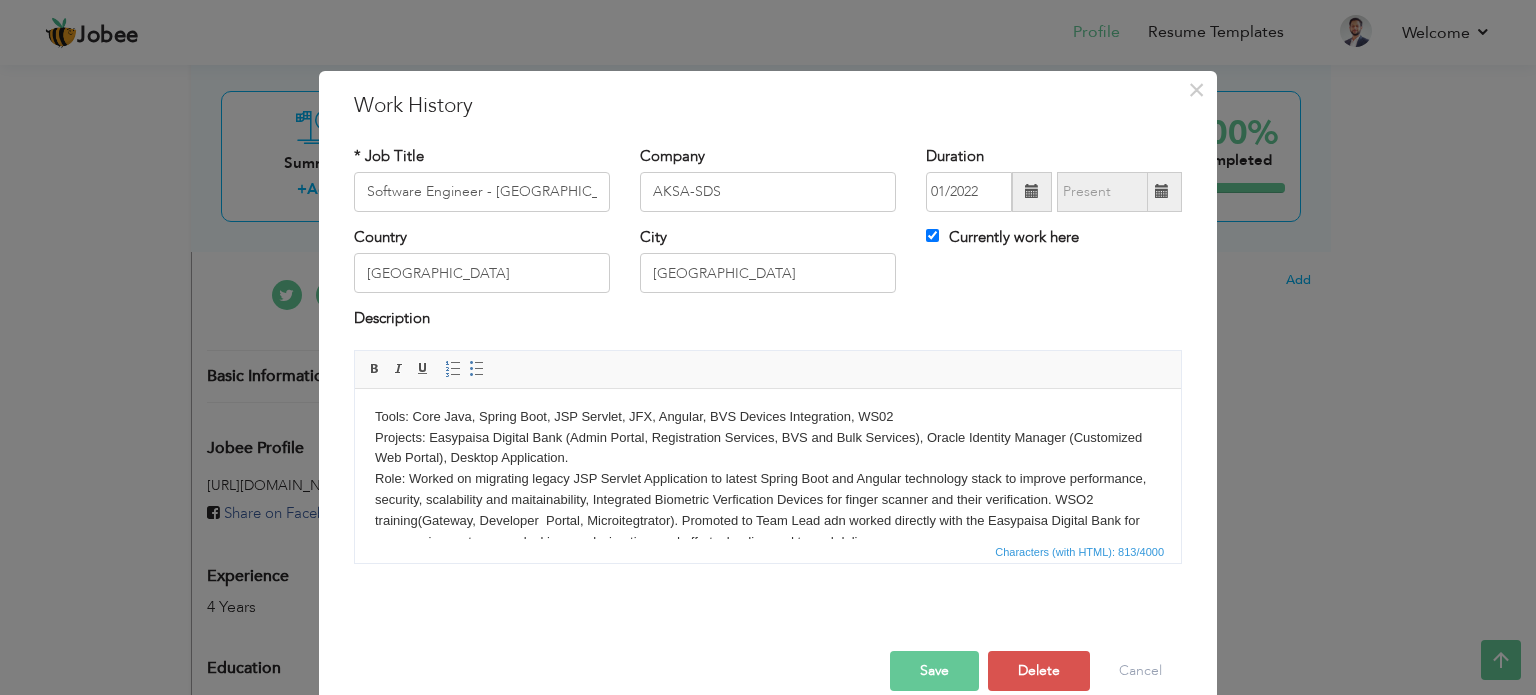 scroll, scrollTop: 68, scrollLeft: 0, axis: vertical 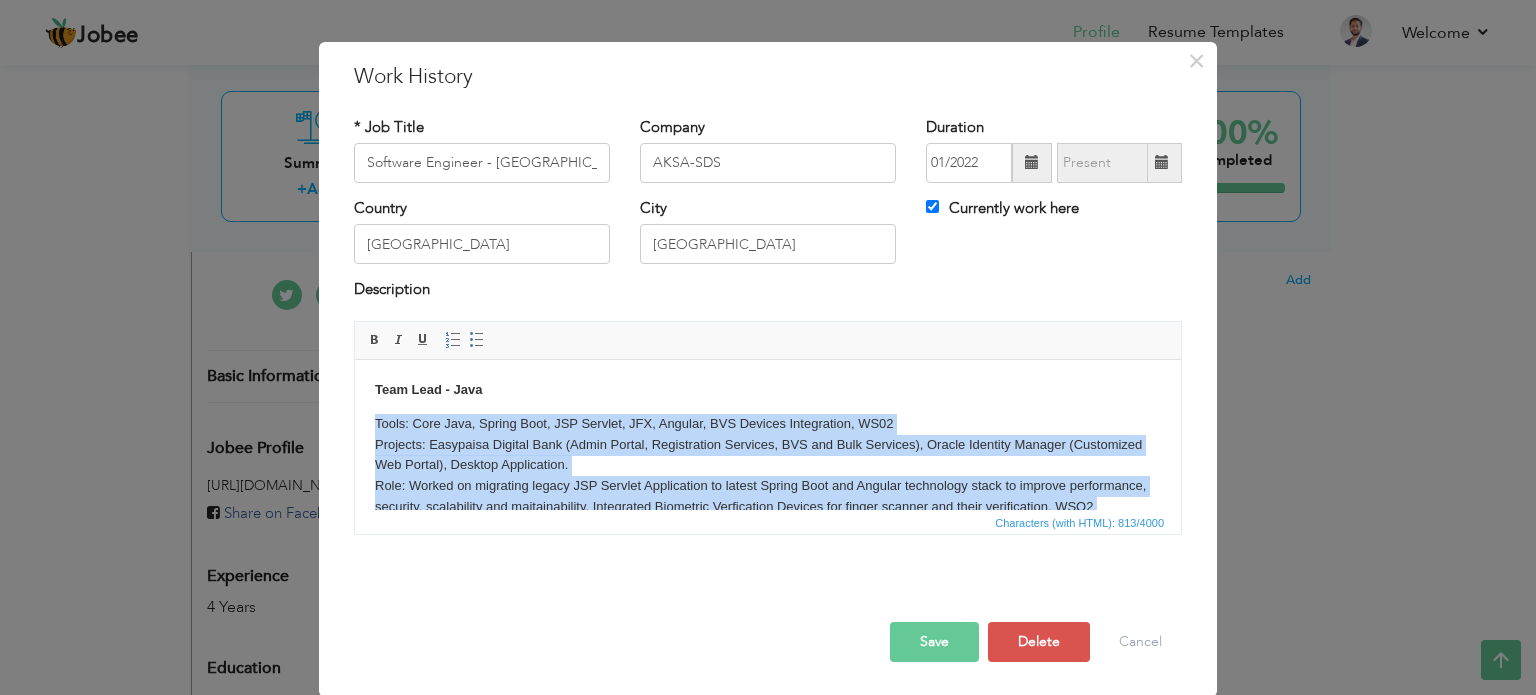 drag, startPoint x: 1013, startPoint y: 477, endPoint x: 367, endPoint y: 405, distance: 650 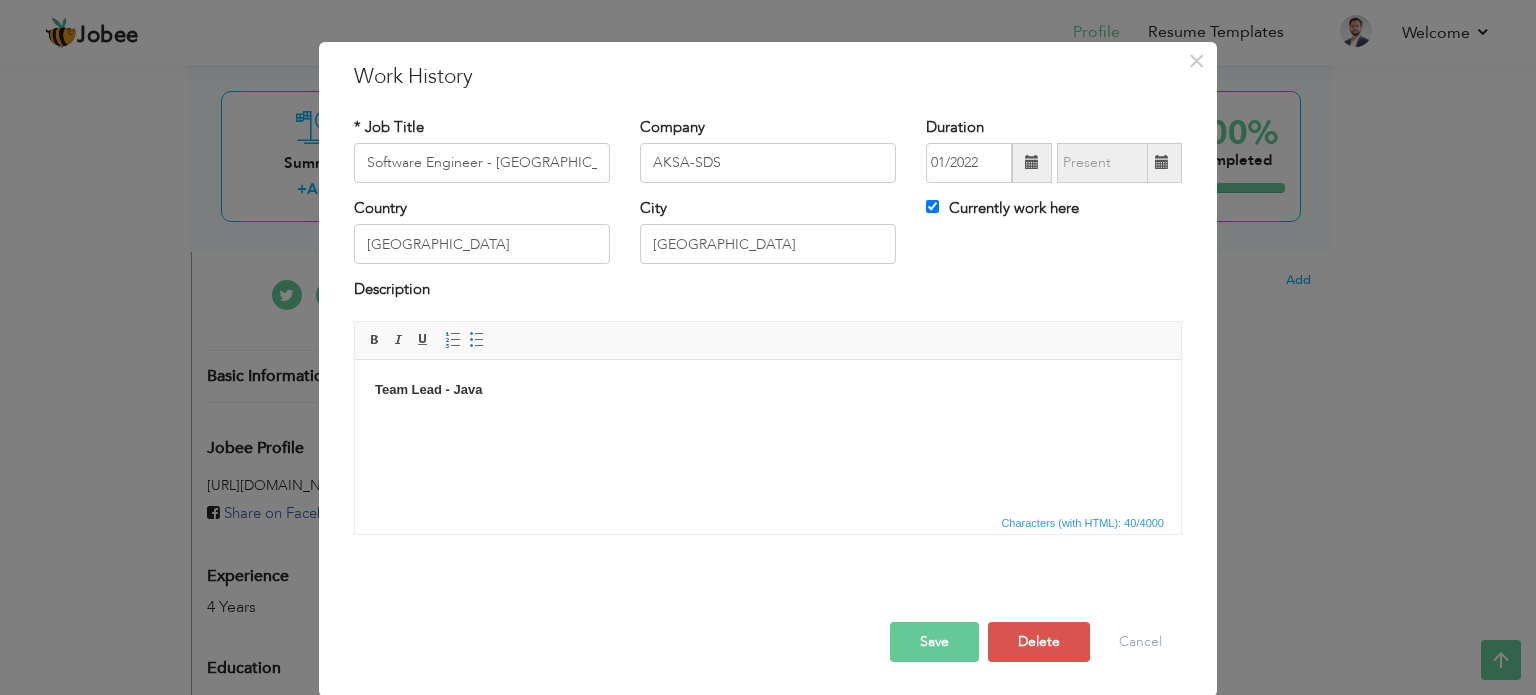 type 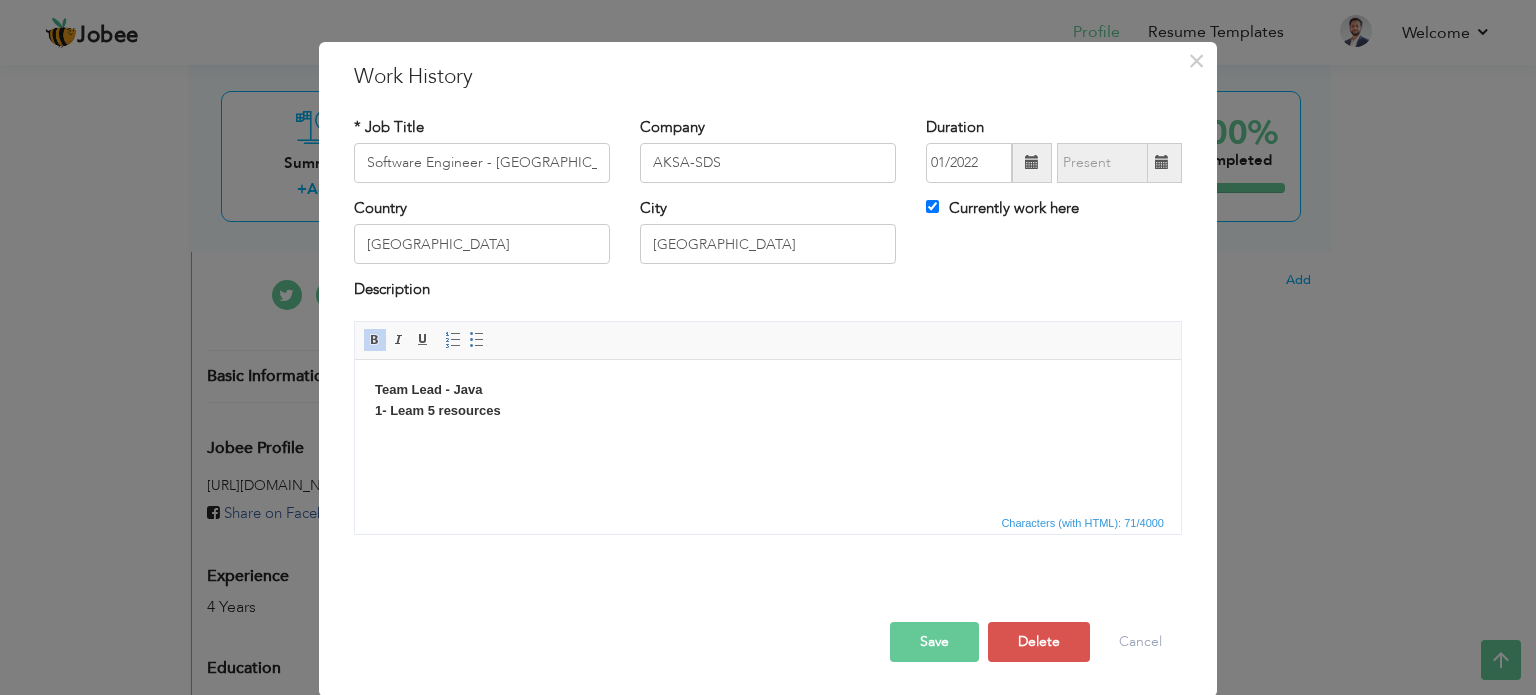 drag, startPoint x: 513, startPoint y: 407, endPoint x: 335, endPoint y: 386, distance: 179.23448 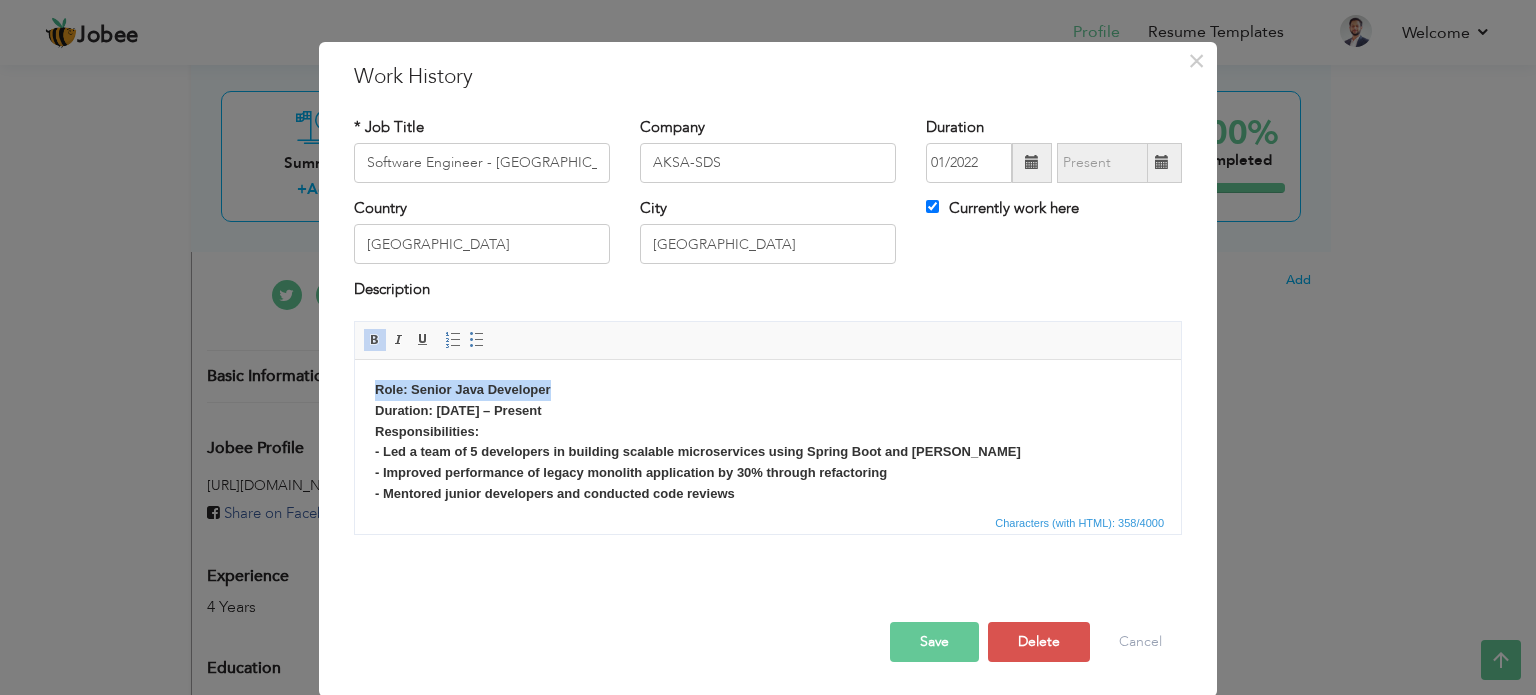 drag, startPoint x: 550, startPoint y: 382, endPoint x: 372, endPoint y: 390, distance: 178.17969 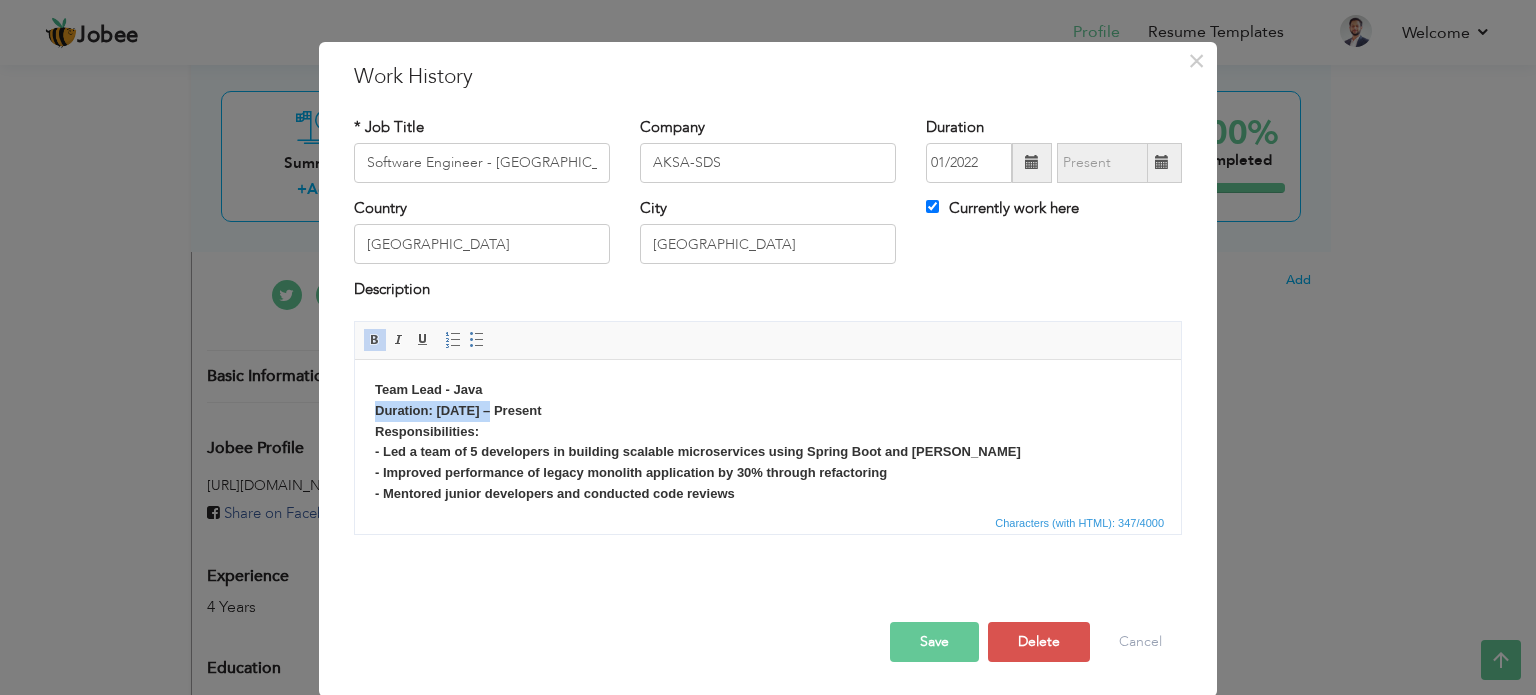 drag, startPoint x: 492, startPoint y: 410, endPoint x: 642, endPoint y: 770, distance: 390 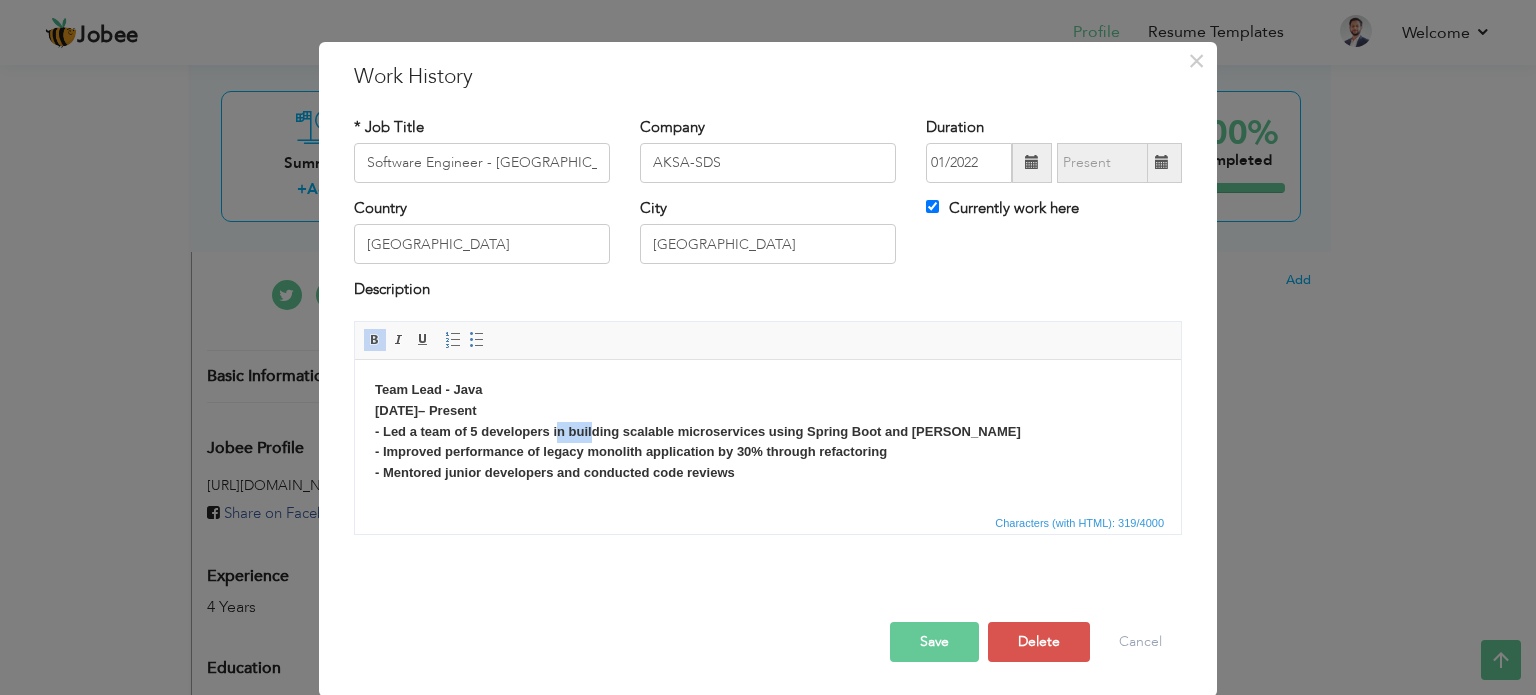 drag, startPoint x: 560, startPoint y: 431, endPoint x: 592, endPoint y: 436, distance: 32.38827 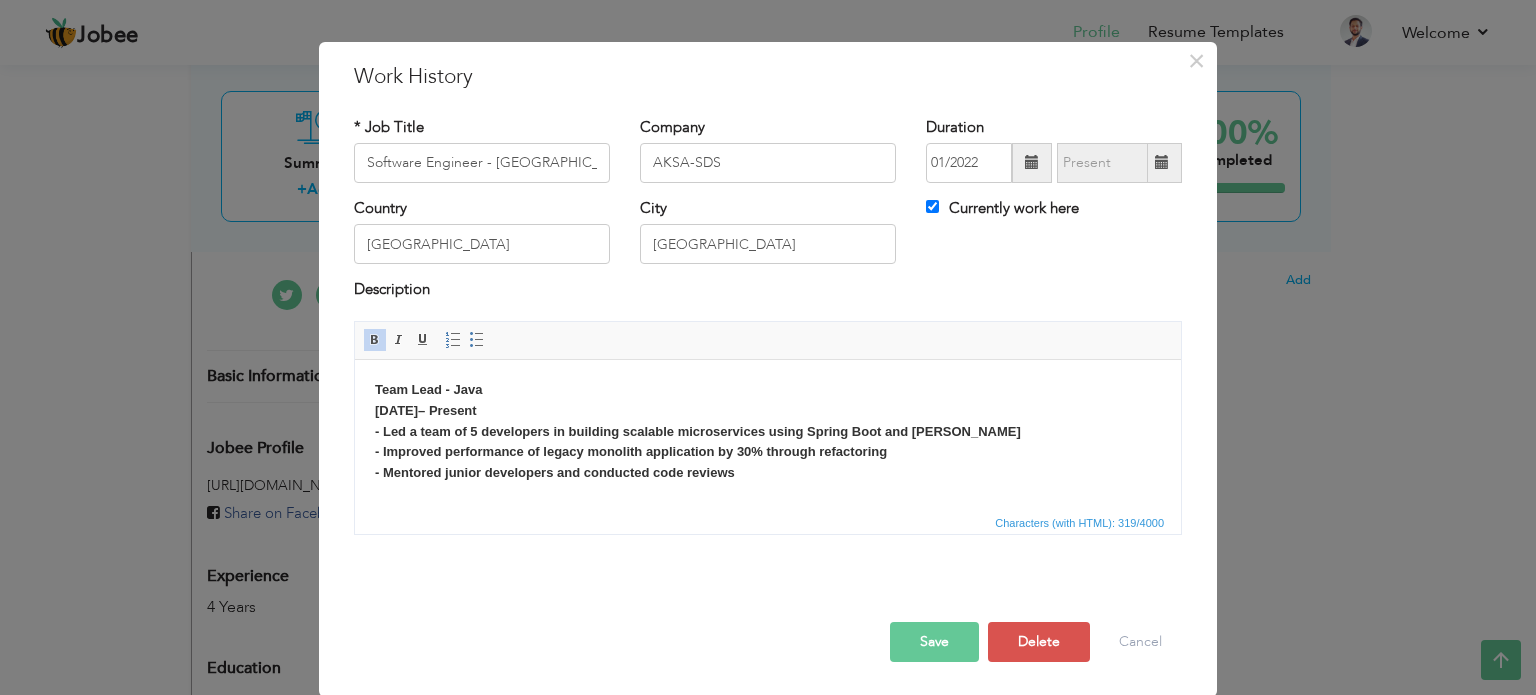 click on "Team Lead - Java [DATE]  – Present - Led a team of 5 developers in building scalable microservices using Spring Boot and [PERSON_NAME] - Improved performance of legacy monolith application by 30% through refactoring - Mentored junior developers and conducted code reviews" at bounding box center [768, 431] 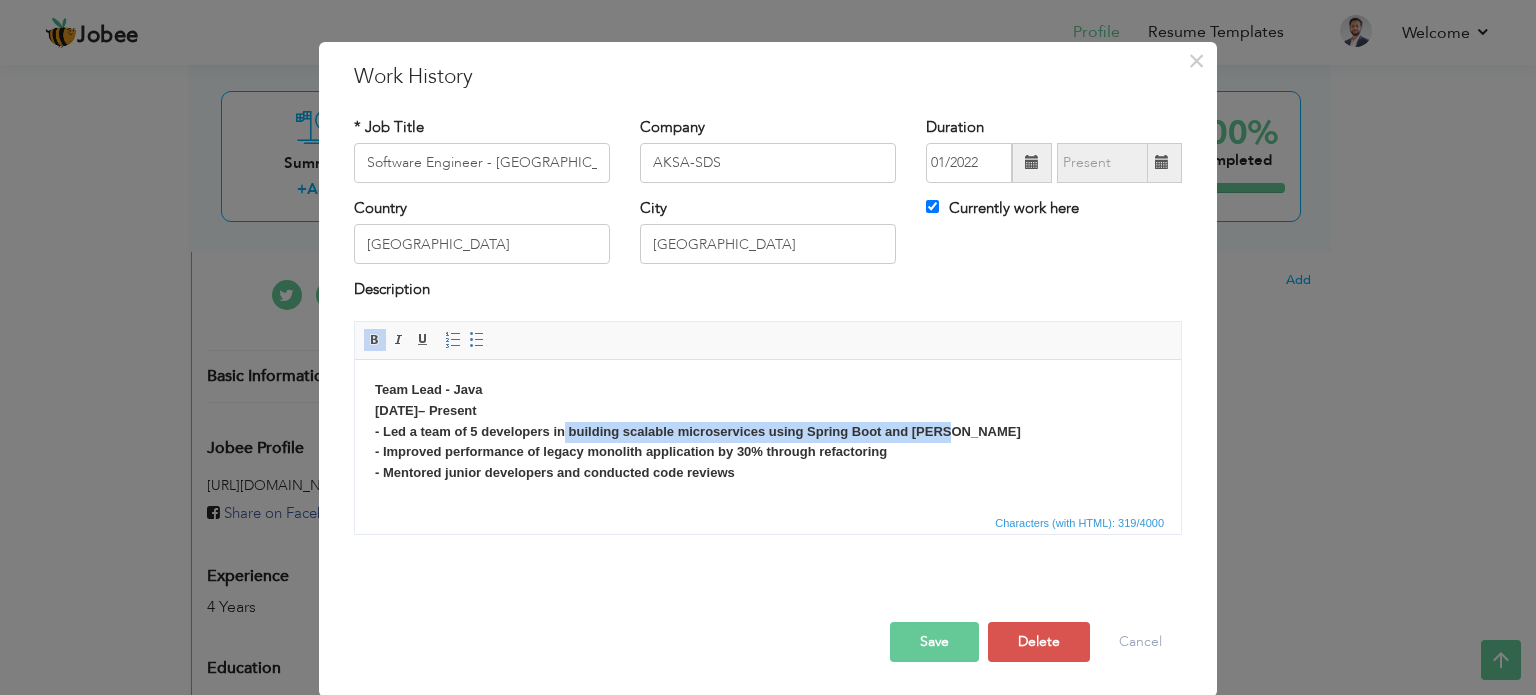 drag, startPoint x: 566, startPoint y: 425, endPoint x: 959, endPoint y: 427, distance: 393.0051 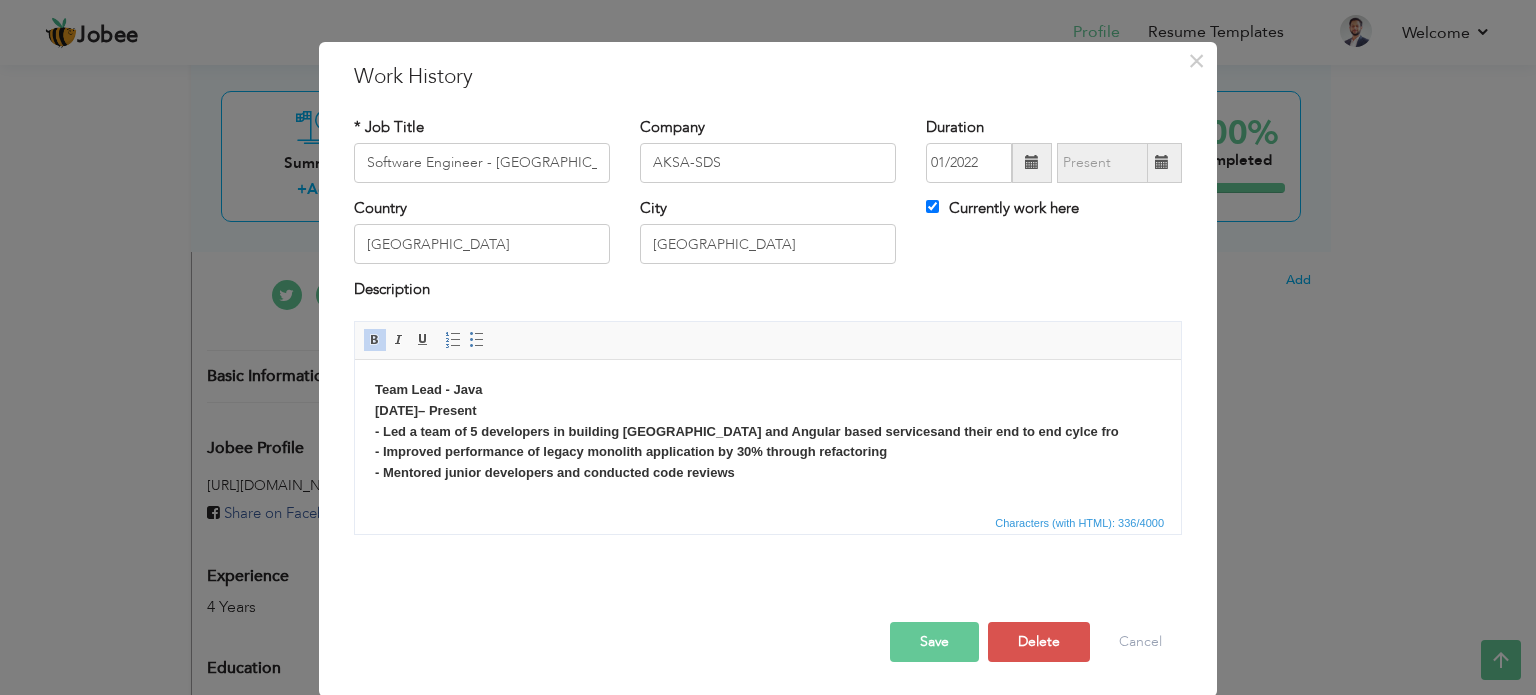 click on "Team Lead - Java [DATE]  – Present - Led a team of 5 developers in building [GEOGRAPHIC_DATA] and Angular based services  and their end to end cylce fro - Improved performance of legacy monolith application by 30% through refactoring - Mentored junior developers and conducted code reviews" at bounding box center [768, 431] 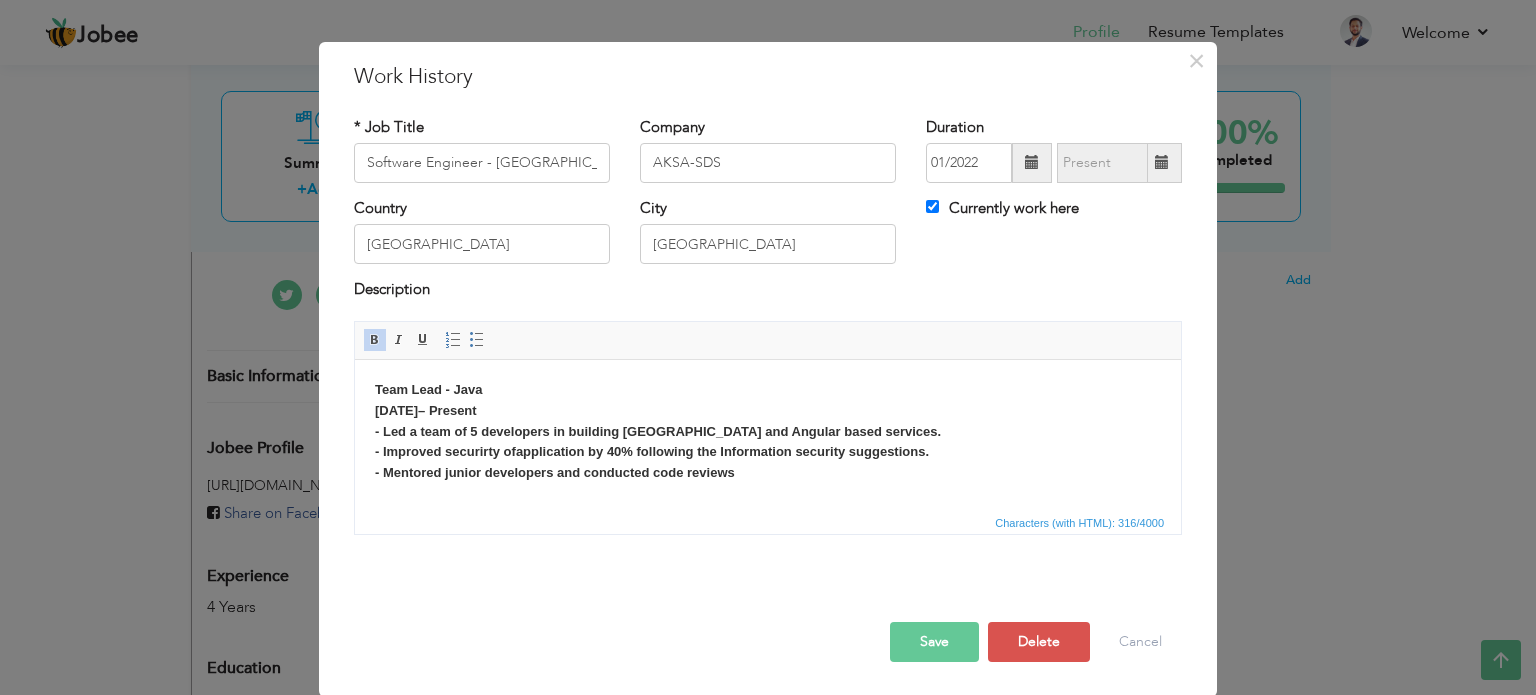 click on "Team Lead - Java [DATE]  – Present - Led a team of 5 developers in building [GEOGRAPHIC_DATA] and Angular based services. - Improved securirty of  application by 40% following the Information security suggestions. - Mentored junior developers and conducted code reviews" at bounding box center (768, 431) 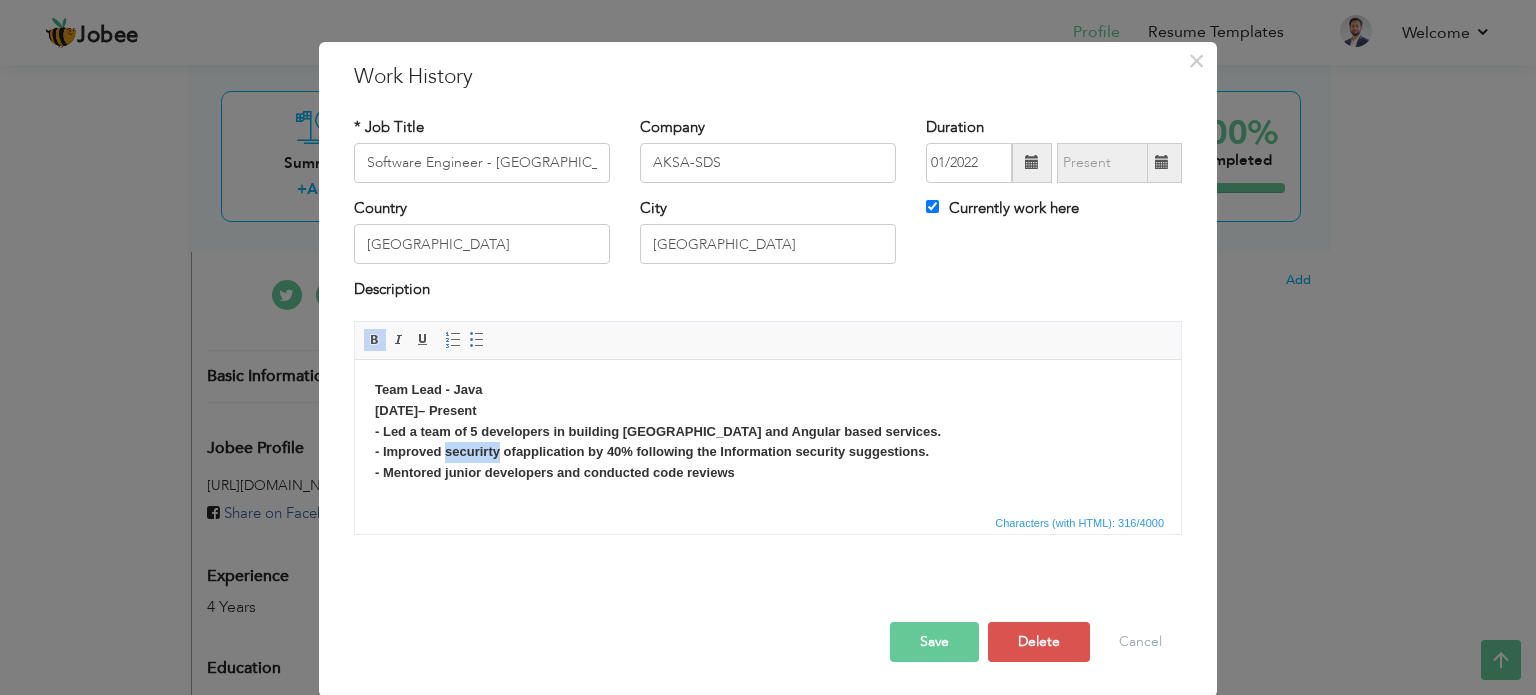 click on "Team Lead - Java [DATE]  – Present - Led a team of 5 developers in building [GEOGRAPHIC_DATA] and Angular based services. - Improved securirty of  application by 40% following the Information security suggestions. - Mentored junior developers and conducted code reviews" at bounding box center [658, 430] 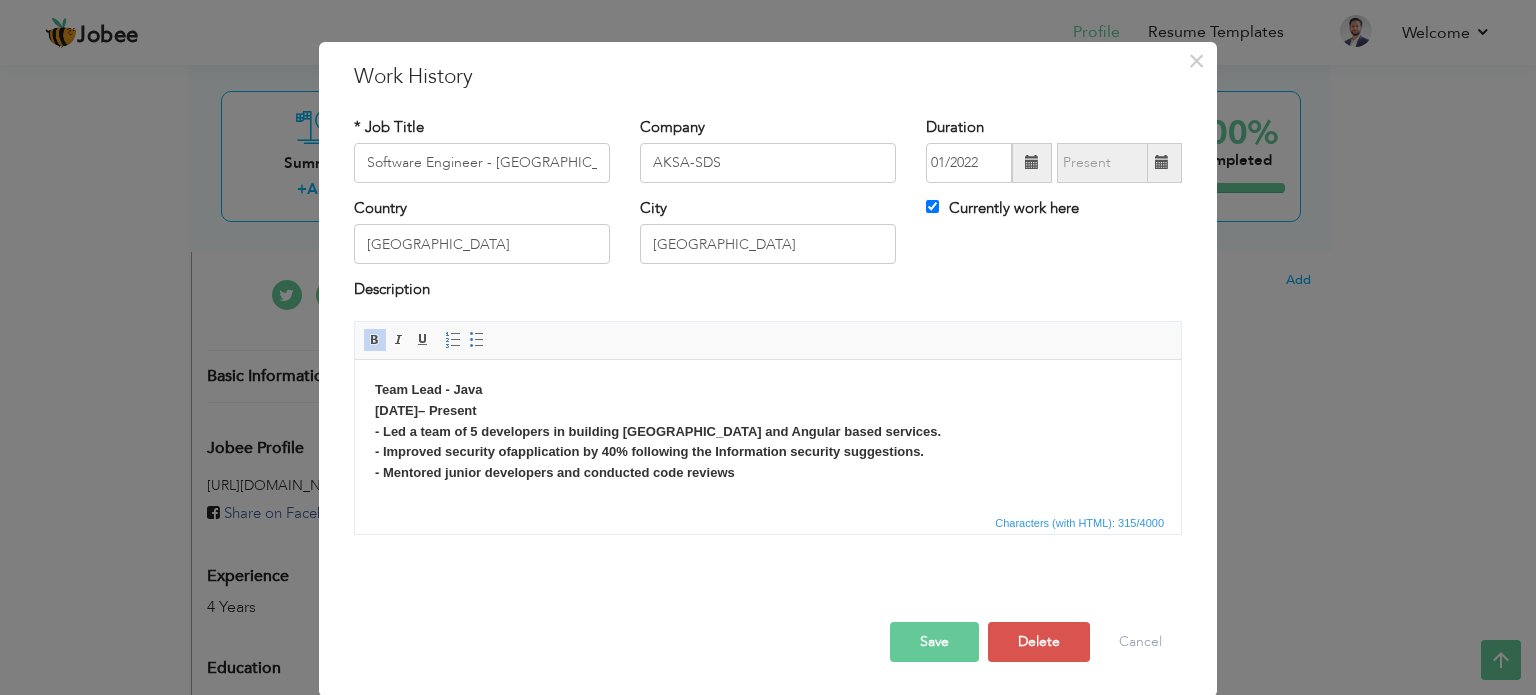click on "Team Lead - Java [DATE]  – Present - Led a team of 5 developers in building [GEOGRAPHIC_DATA] and Angular based services. - Improved security of  application by 40% following the Information security suggestions. - Mentored junior developers and conducted code reviews" at bounding box center (658, 430) 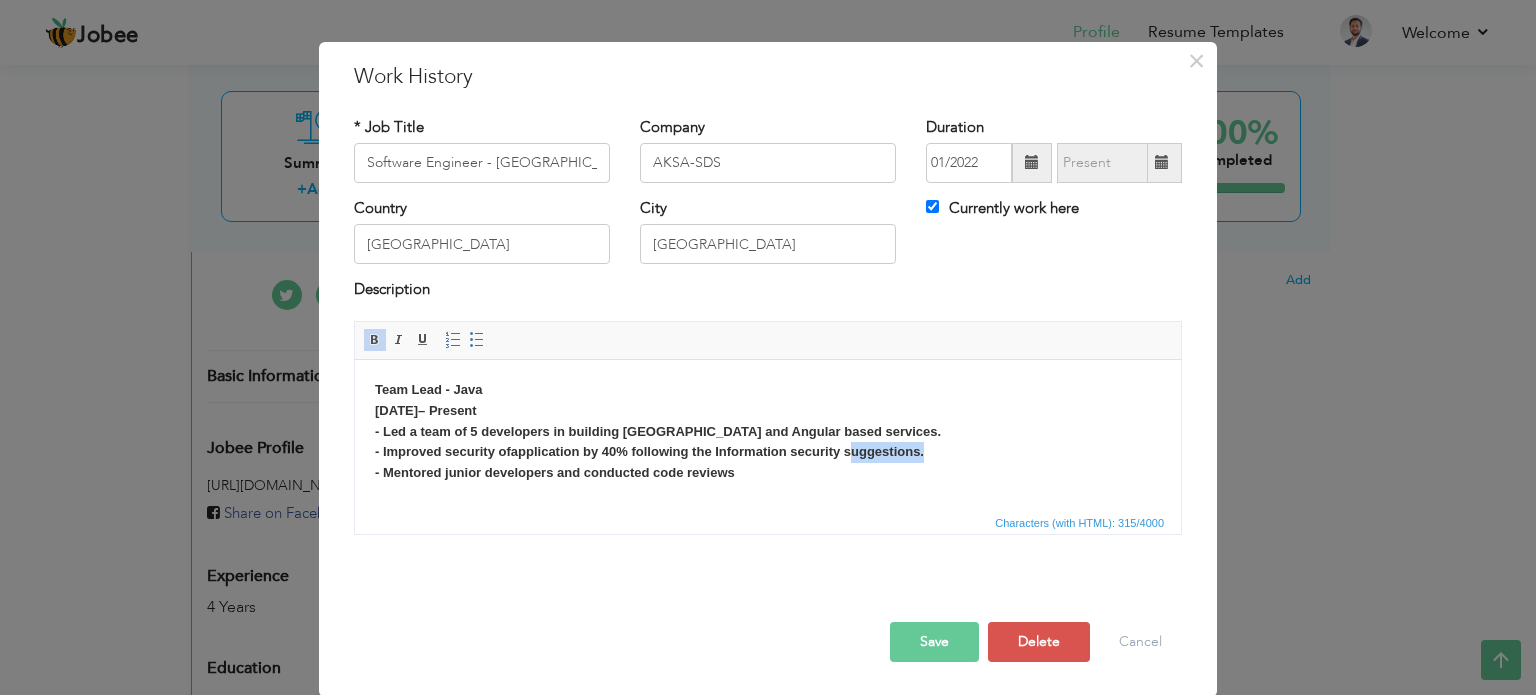 click on "Team Lead - Java [DATE]  – Present - Led a team of 5 developers in building [GEOGRAPHIC_DATA] and Angular based services. - Improved security of  application by 40% following the Information security suggestions. - Mentored junior developers and conducted code reviews" at bounding box center (658, 430) 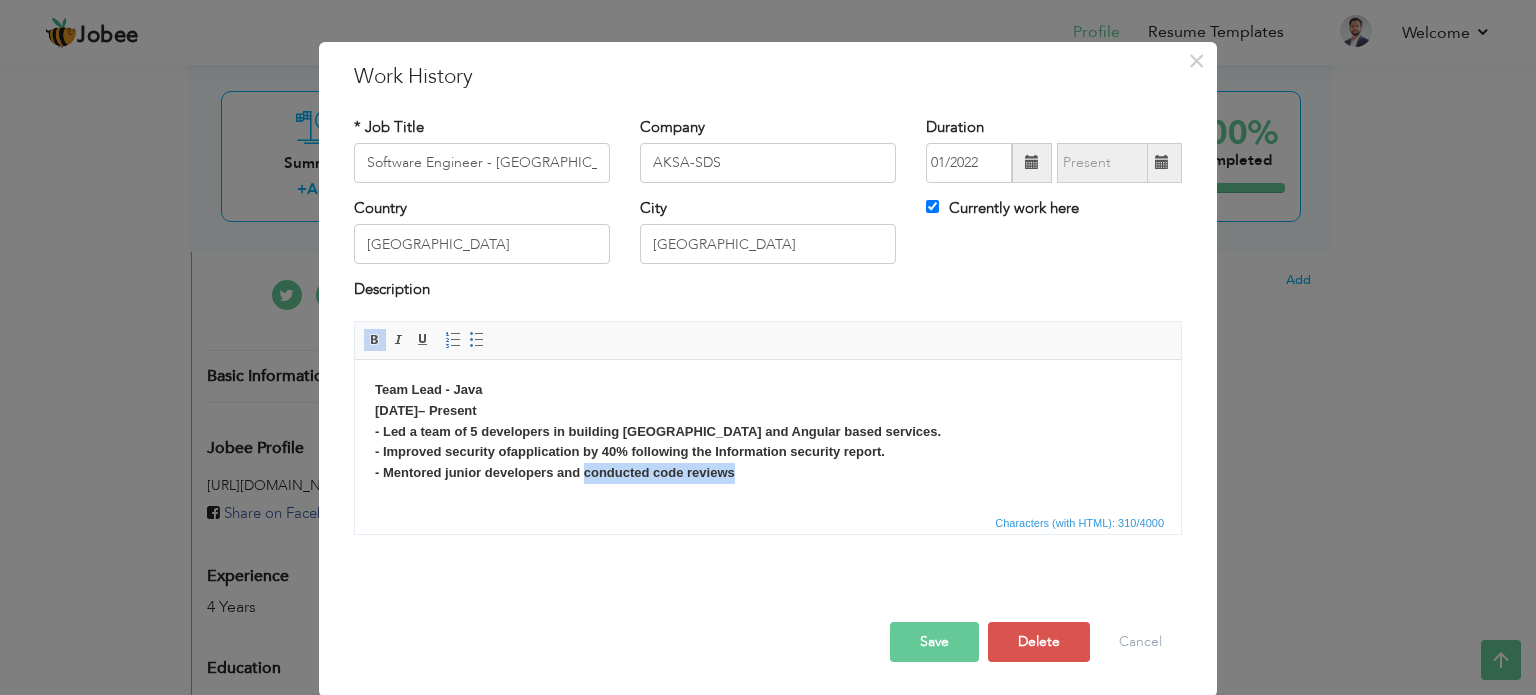 drag, startPoint x: 739, startPoint y: 471, endPoint x: 583, endPoint y: 490, distance: 157.15279 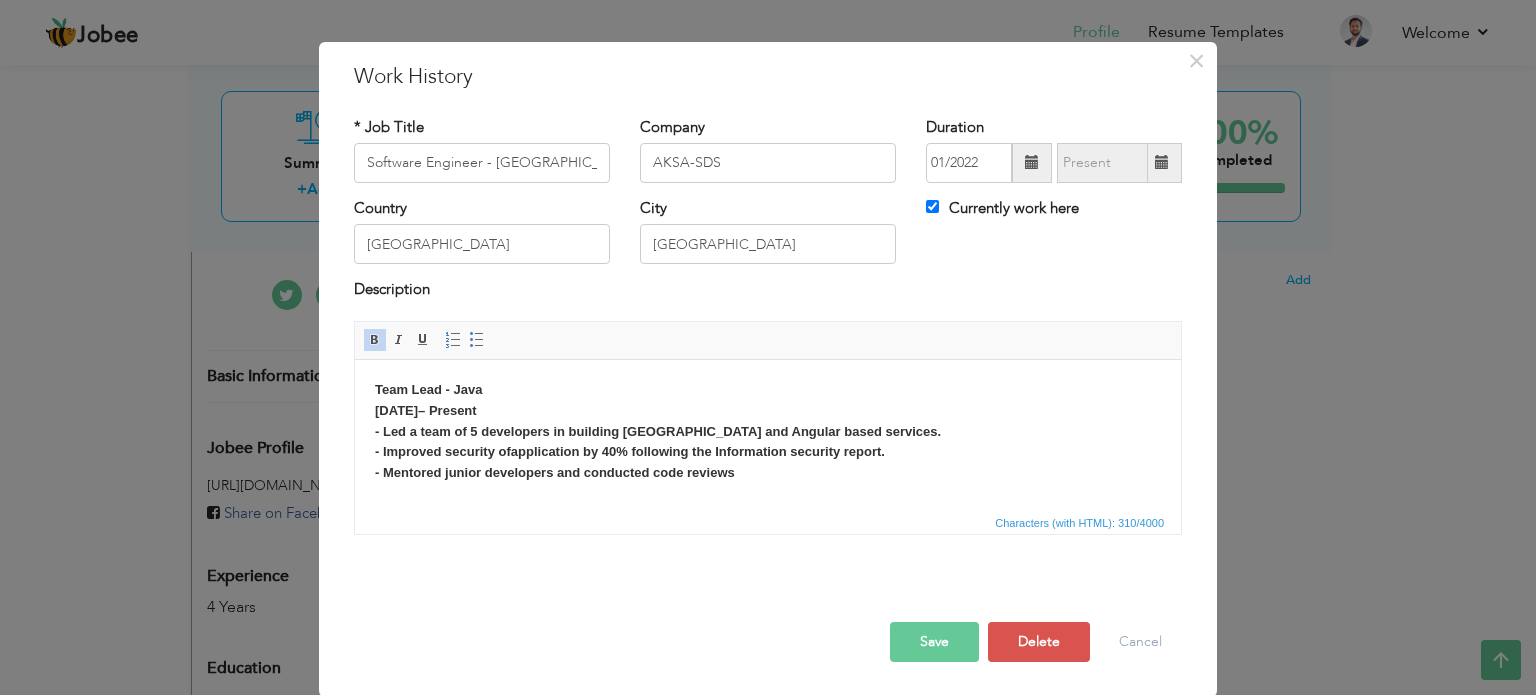 click on "Team Lead - Java [DATE]  – Present - Led a team of 5 developers in building [GEOGRAPHIC_DATA] and Angular based services. - Improved security of  application by 40% following the Information security report . - Mentored junior developers and conducted code reviews" at bounding box center [768, 431] 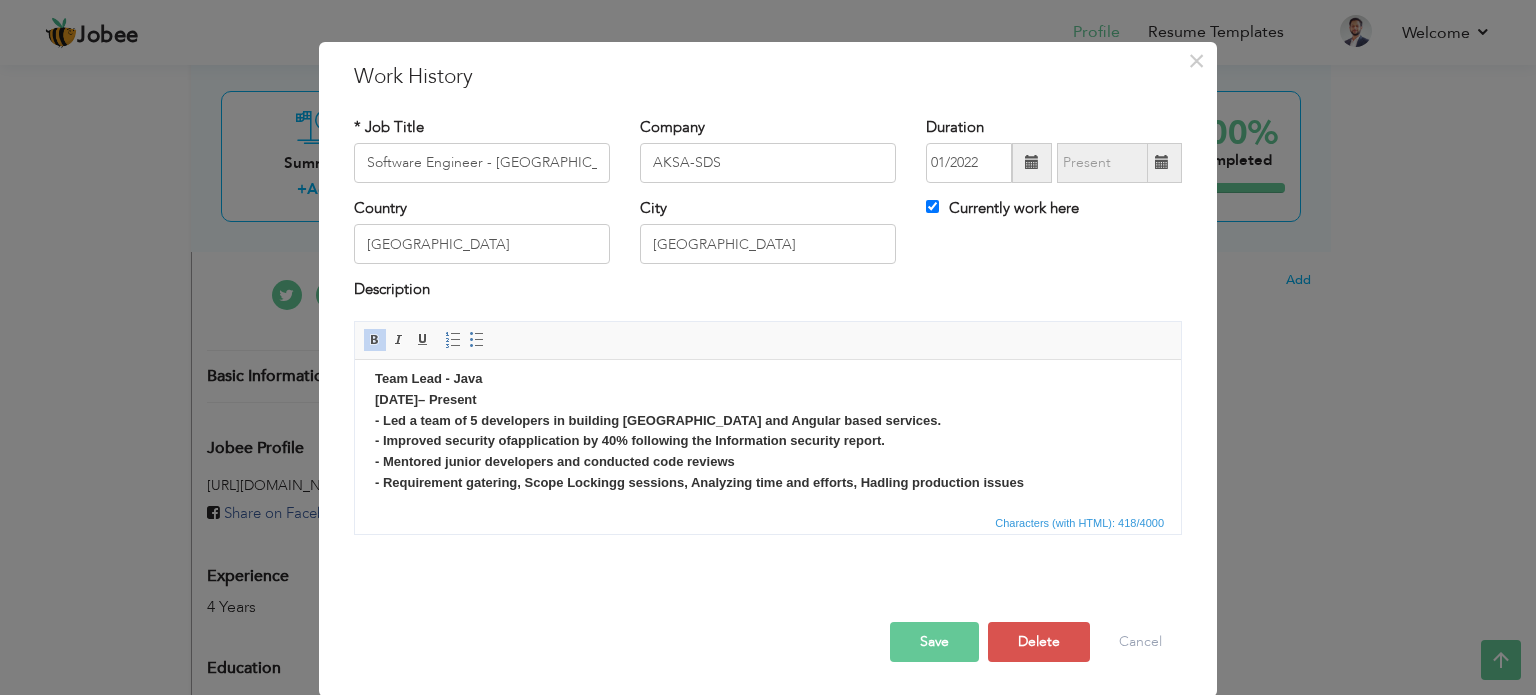 scroll, scrollTop: 14, scrollLeft: 0, axis: vertical 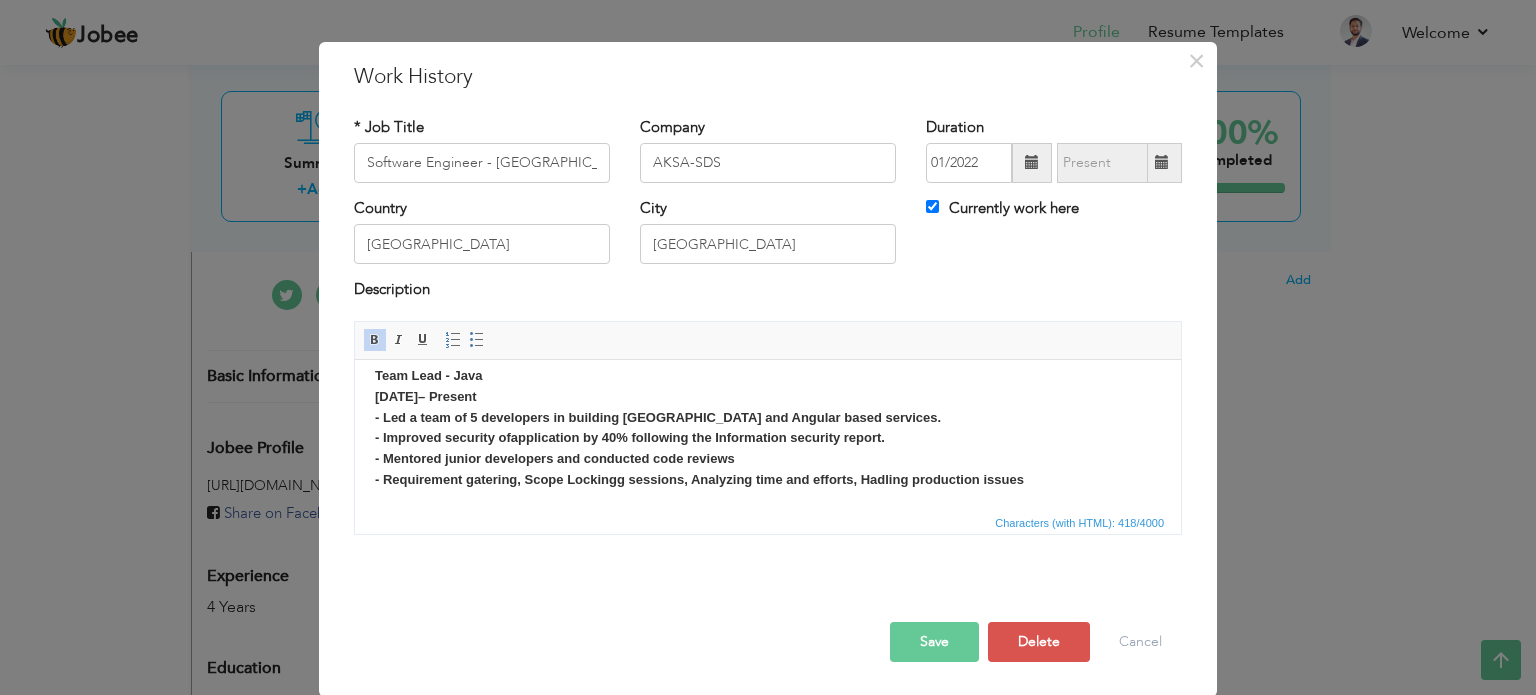 click on "Team Lead - Java [DATE]  – Present - Led a team of 5 developers in building [GEOGRAPHIC_DATA] and Angular based services. - Improved security of  application by 40% following the Information security report . - Mentored junior developers and conducted code reviews - Requirement gatering, Scope Lockingg sessions, Analyzing time and efforts, Hadling production issues" at bounding box center [699, 426] 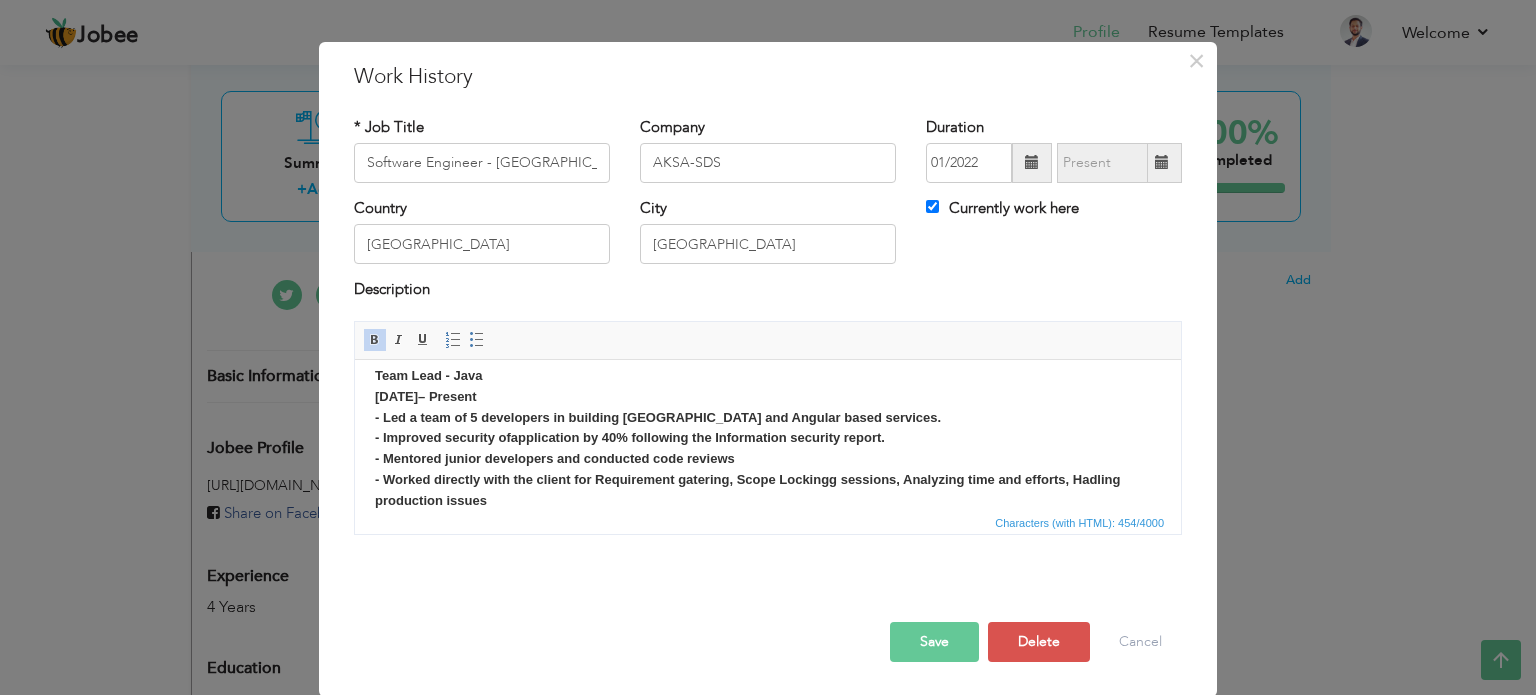 click on "Team Lead - Java [DATE]  – Present - Led a team of 5 developers in building [GEOGRAPHIC_DATA] and Angular based services. - Improved security of  application by 40% following the Information security report . - Mentored junior developers and conducted code reviews - Worked directly with the client for Requirement gatering, Scope Lockingg sessions, Analyzing time and efforts, Hadling production issues" at bounding box center (768, 438) 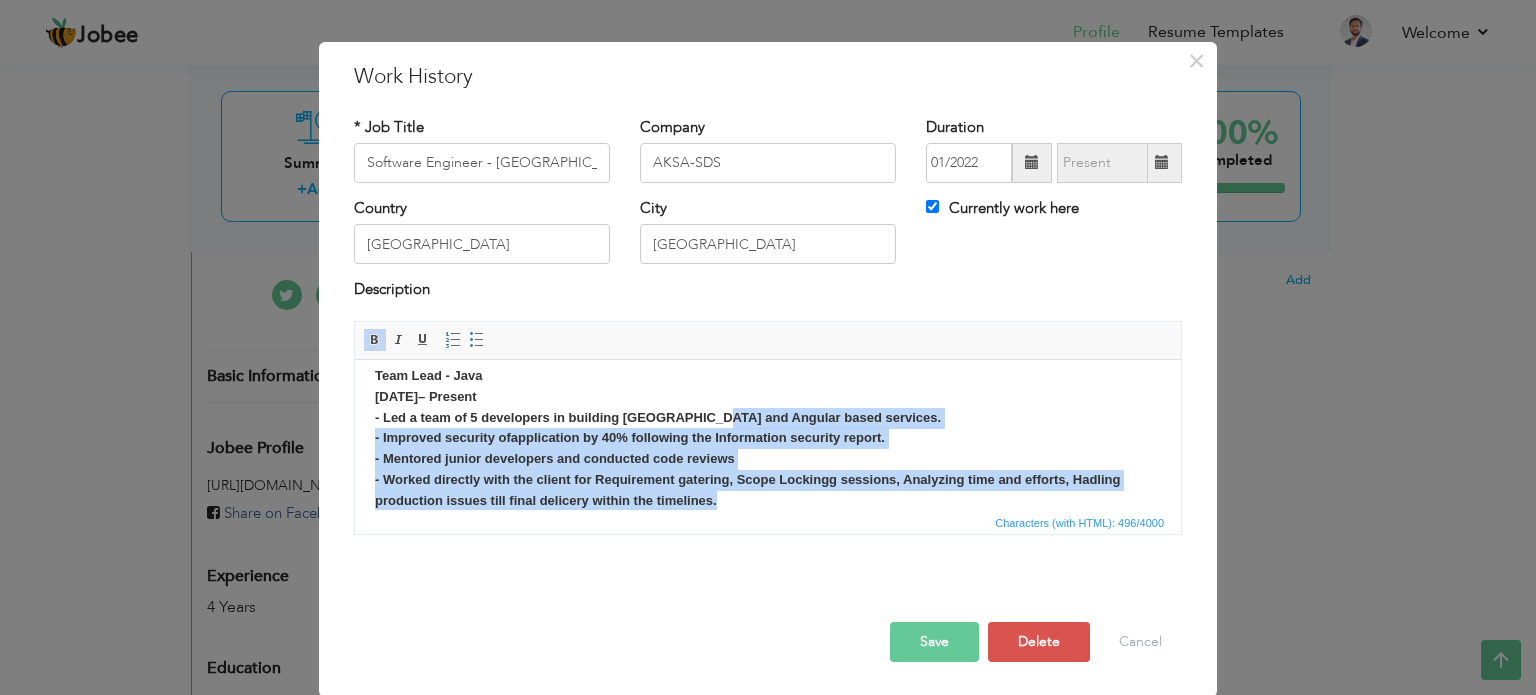click on "Team Lead - Java [DATE]  – Present - Led a team of 5 developers in building [GEOGRAPHIC_DATA] and Angular based services. - Improved security of  application by 40% following the Information security report . - Mentored junior developers and conducted code reviews - Worked directly with the client for Requirement gatering, Scope Lockingg sessions, Analyzing time and efforts, Hadling production issues till final delicery within the timelines." at bounding box center [768, 438] 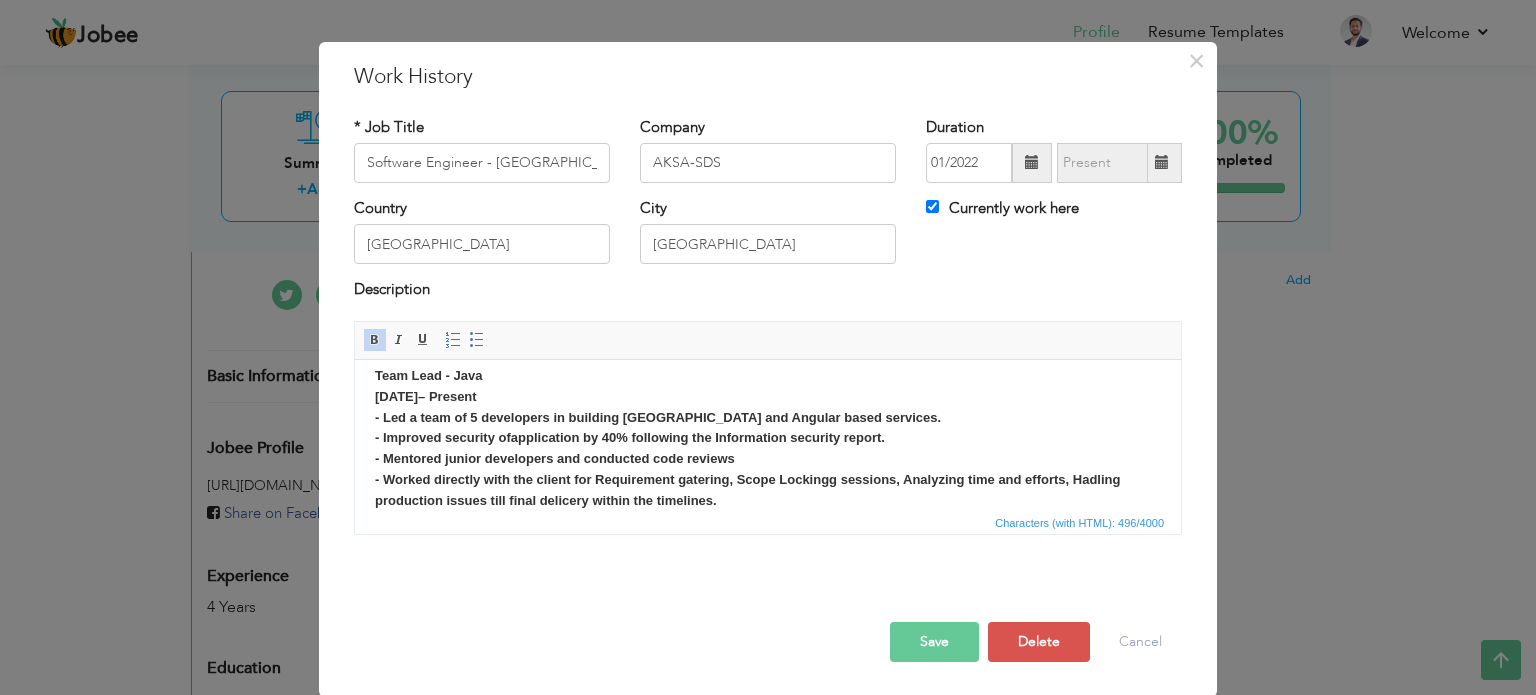 scroll, scrollTop: 23, scrollLeft: 0, axis: vertical 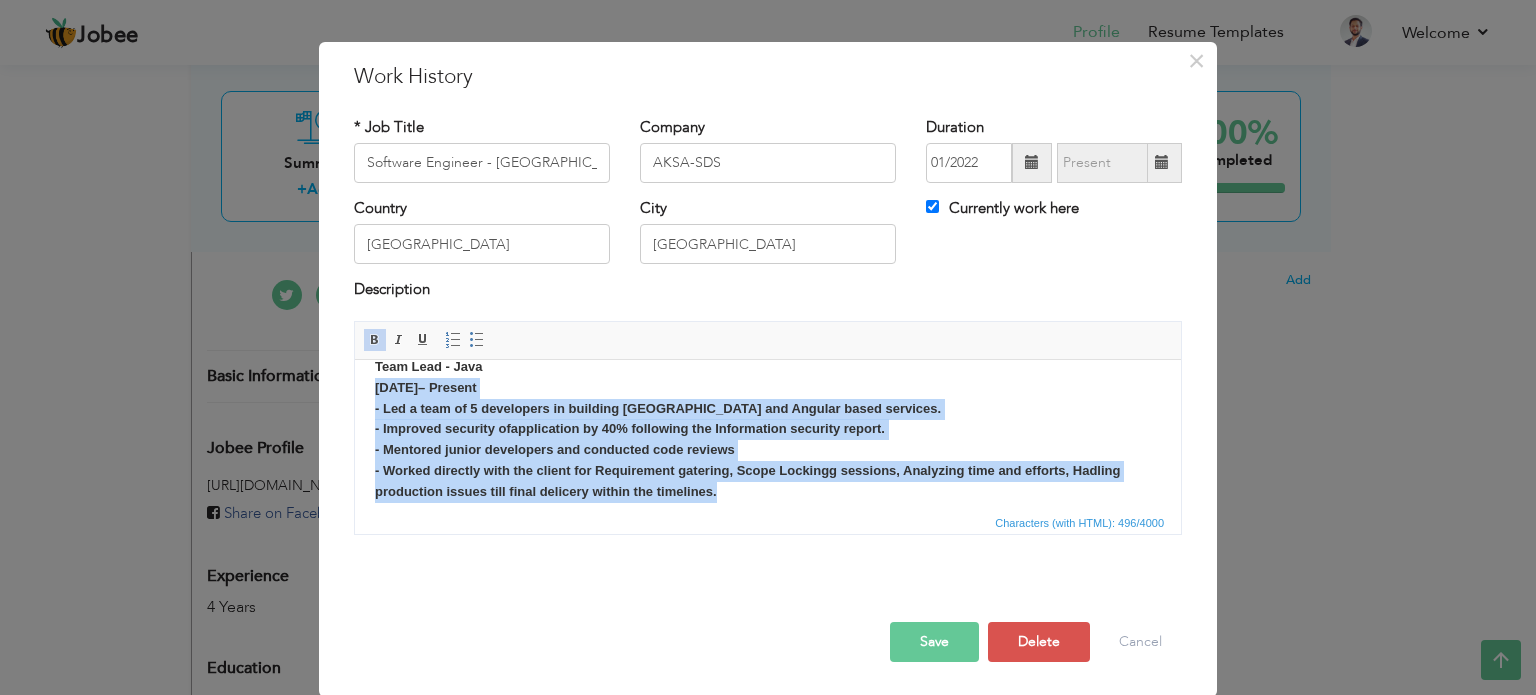 drag, startPoint x: 719, startPoint y: 503, endPoint x: 312, endPoint y: 396, distance: 420.83014 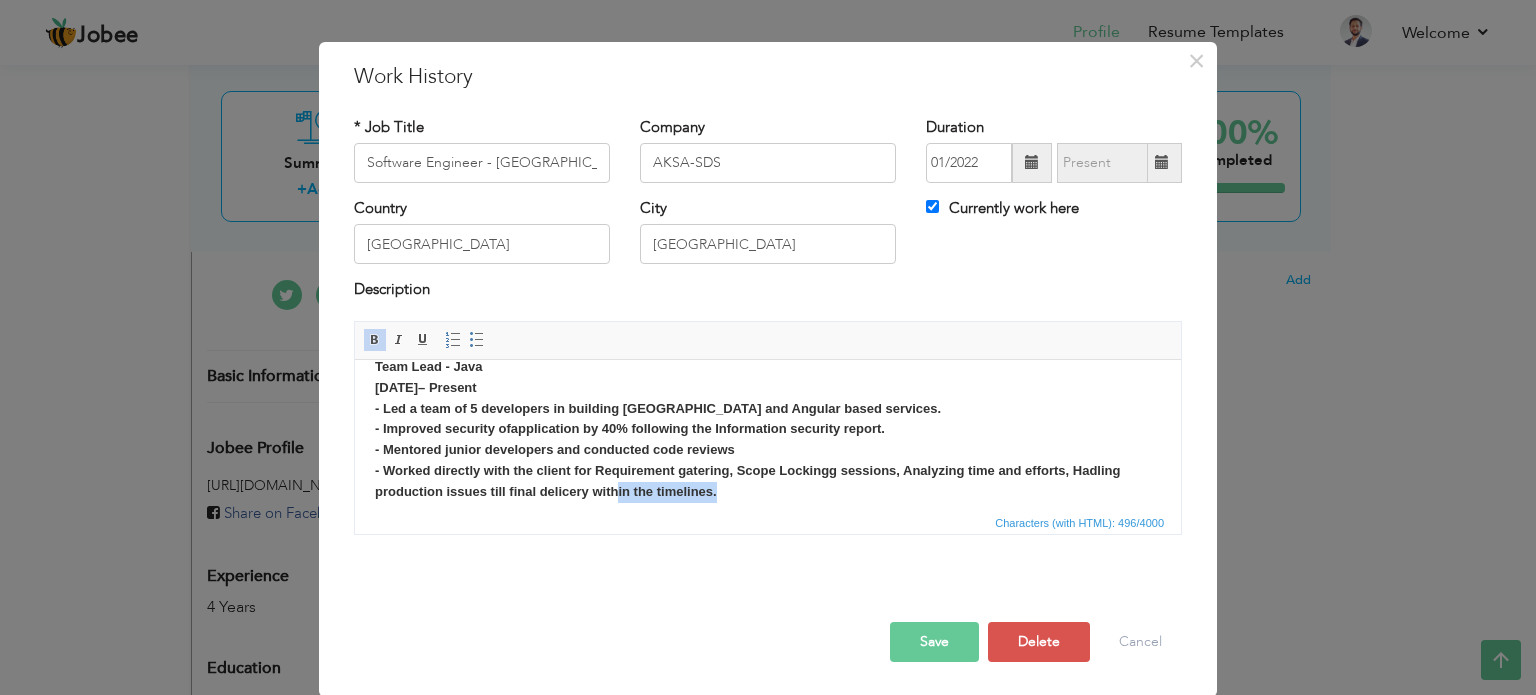 scroll, scrollTop: 26, scrollLeft: 0, axis: vertical 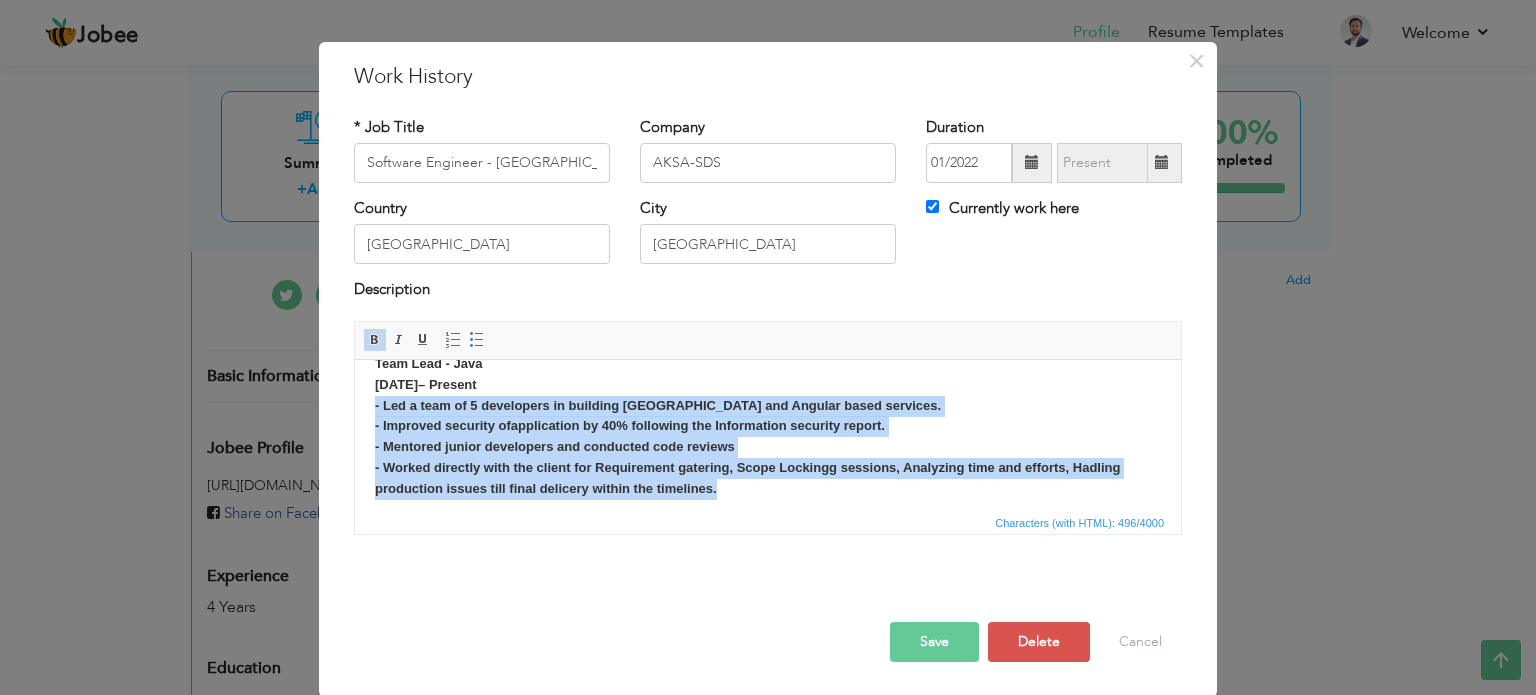 drag, startPoint x: 697, startPoint y: 495, endPoint x: 354, endPoint y: 411, distance: 353.13596 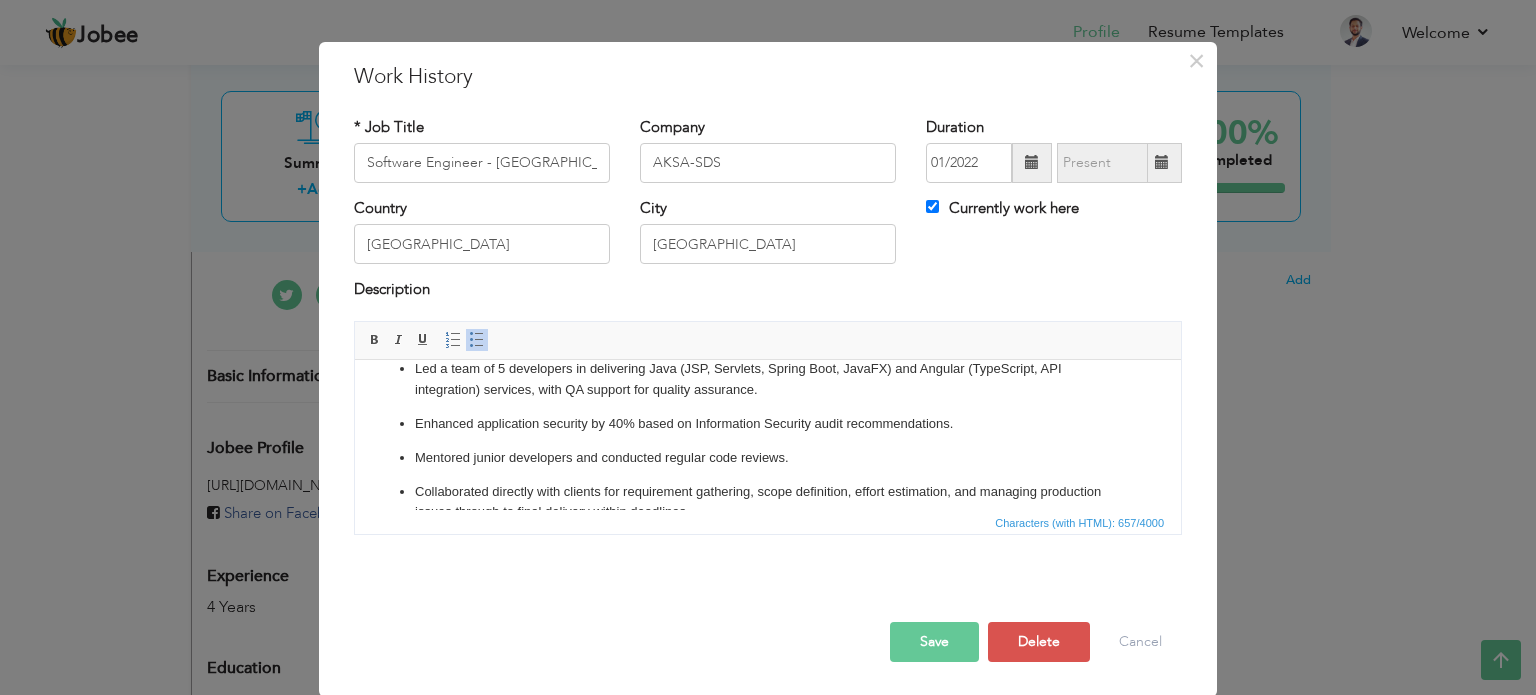 scroll, scrollTop: 128, scrollLeft: 0, axis: vertical 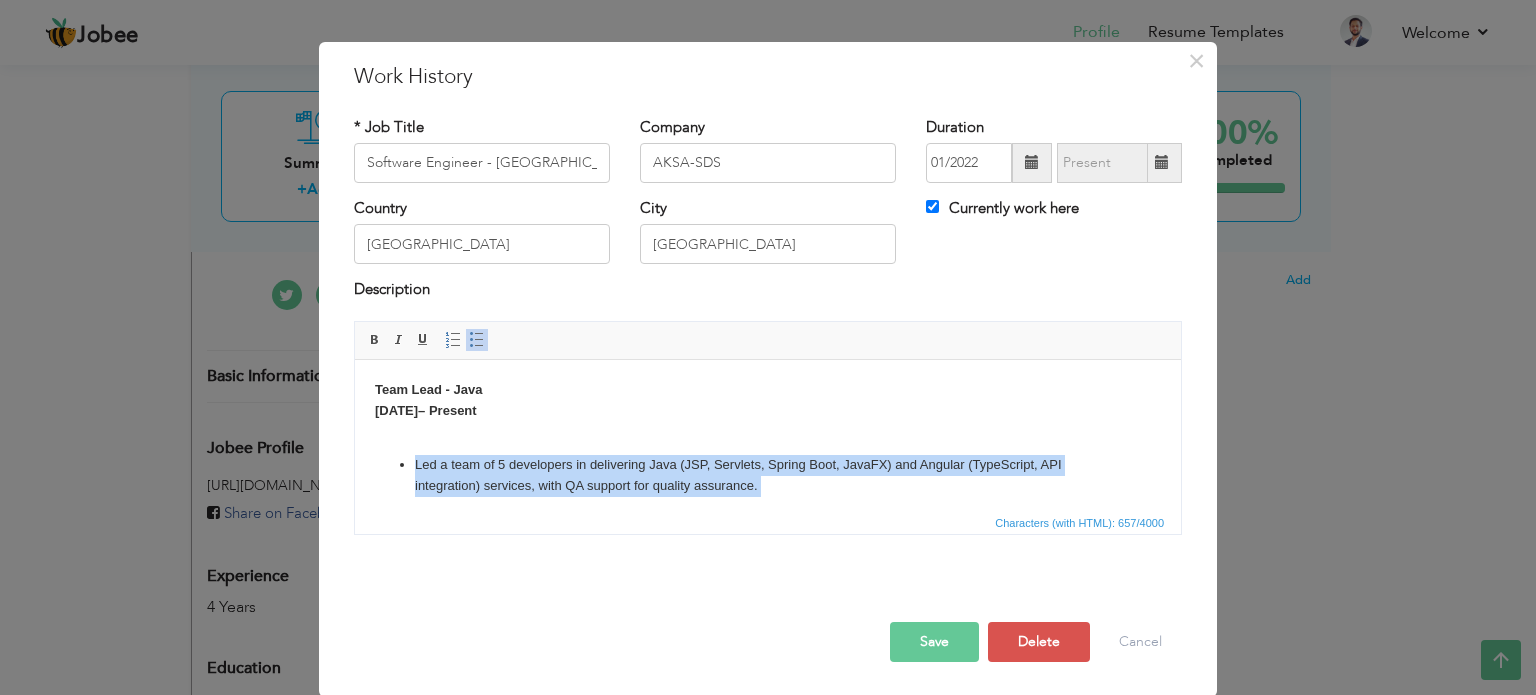 drag, startPoint x: 721, startPoint y: 479, endPoint x: 344, endPoint y: 468, distance: 377.16043 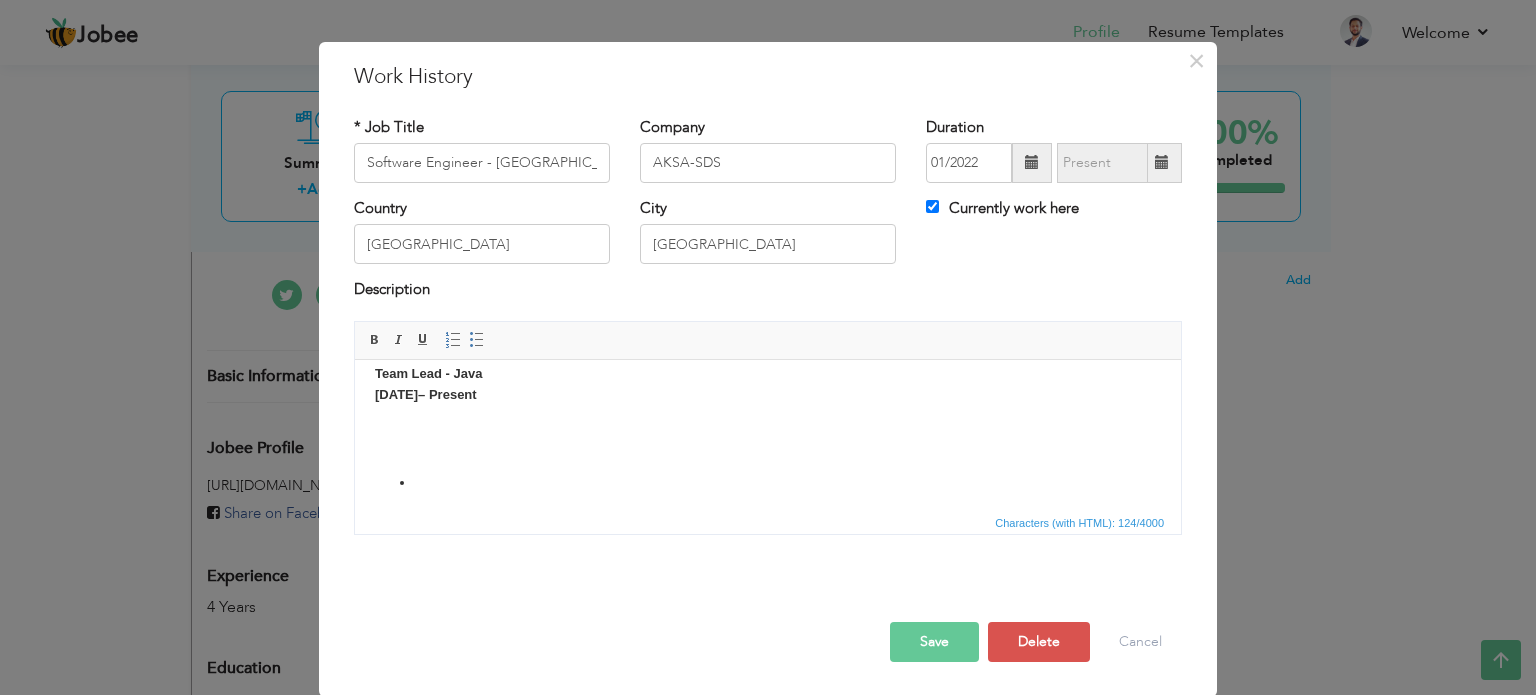 scroll, scrollTop: 20, scrollLeft: 0, axis: vertical 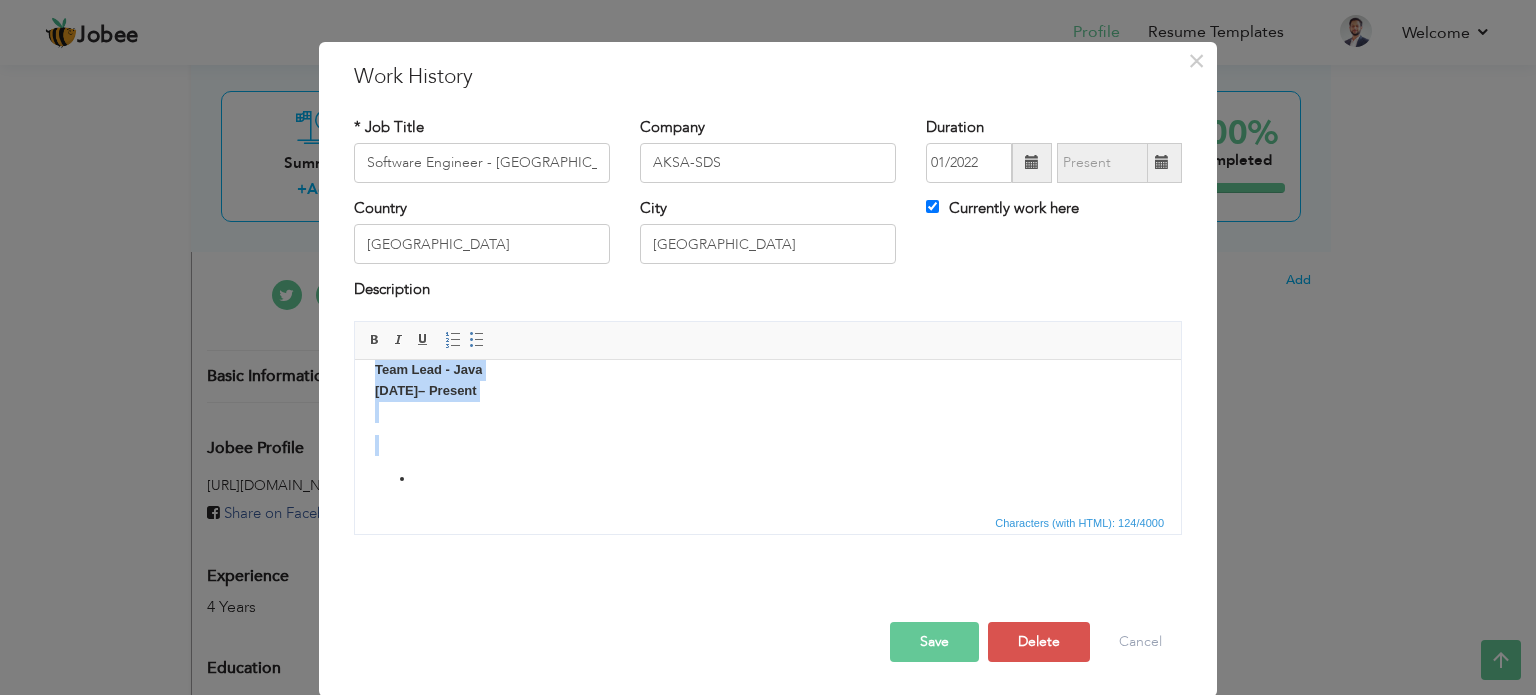 drag, startPoint x: 448, startPoint y: 474, endPoint x: 370, endPoint y: 409, distance: 101.53325 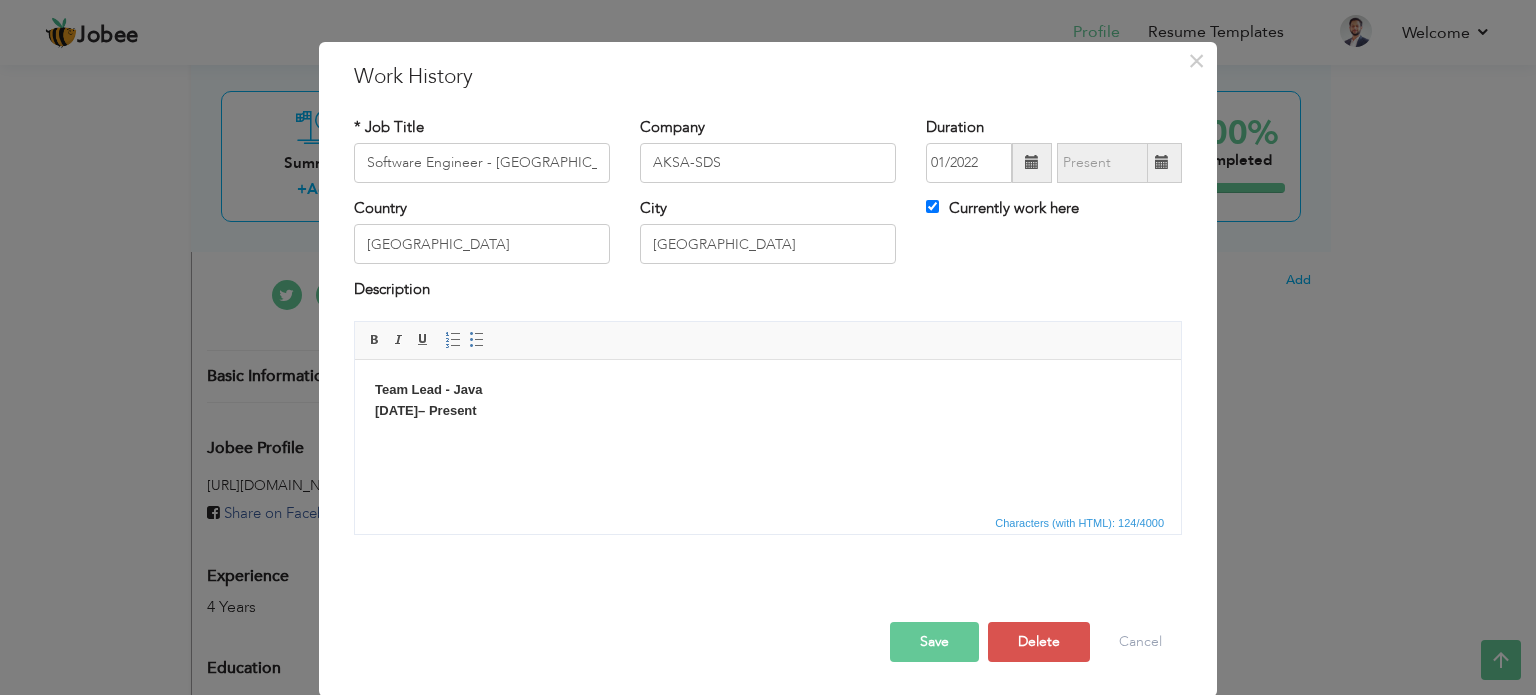 scroll, scrollTop: 0, scrollLeft: 0, axis: both 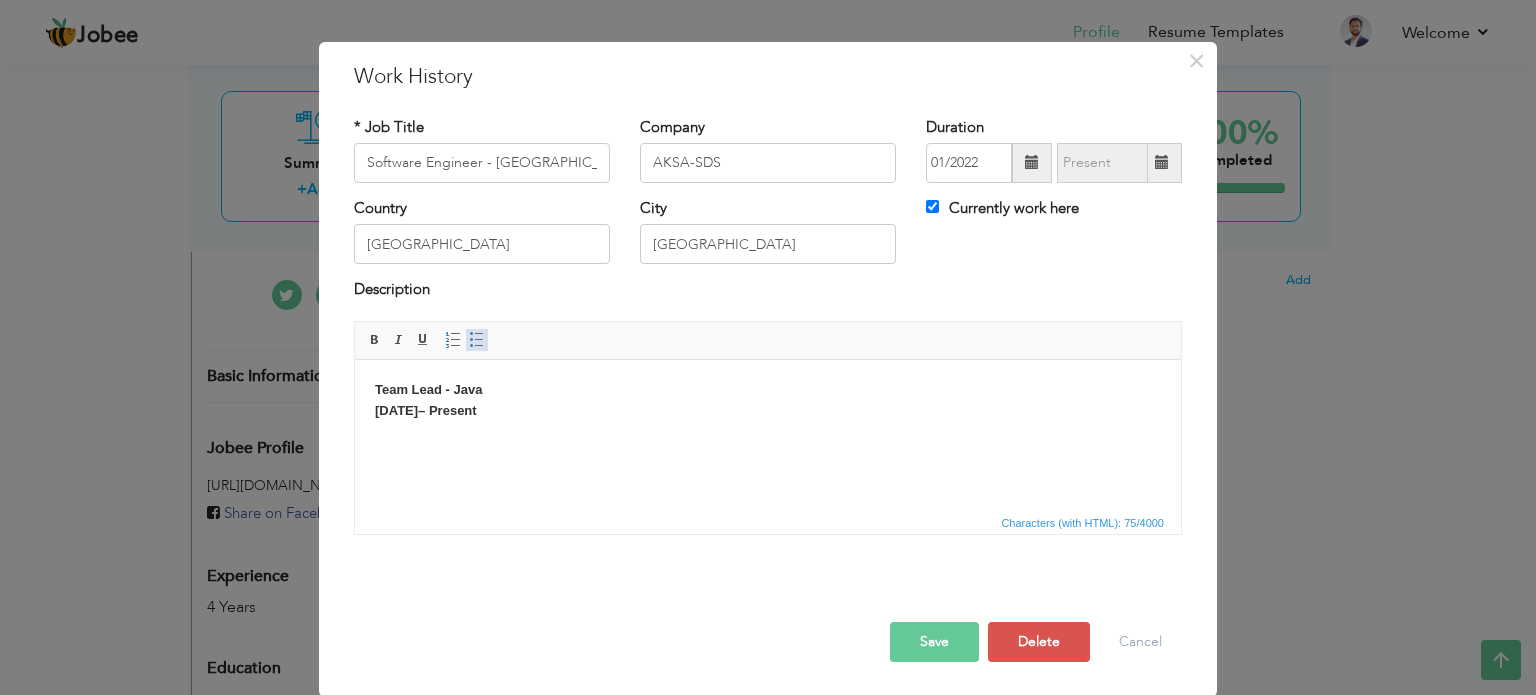 click on "Insert/Remove Bulleted List" at bounding box center [477, 340] 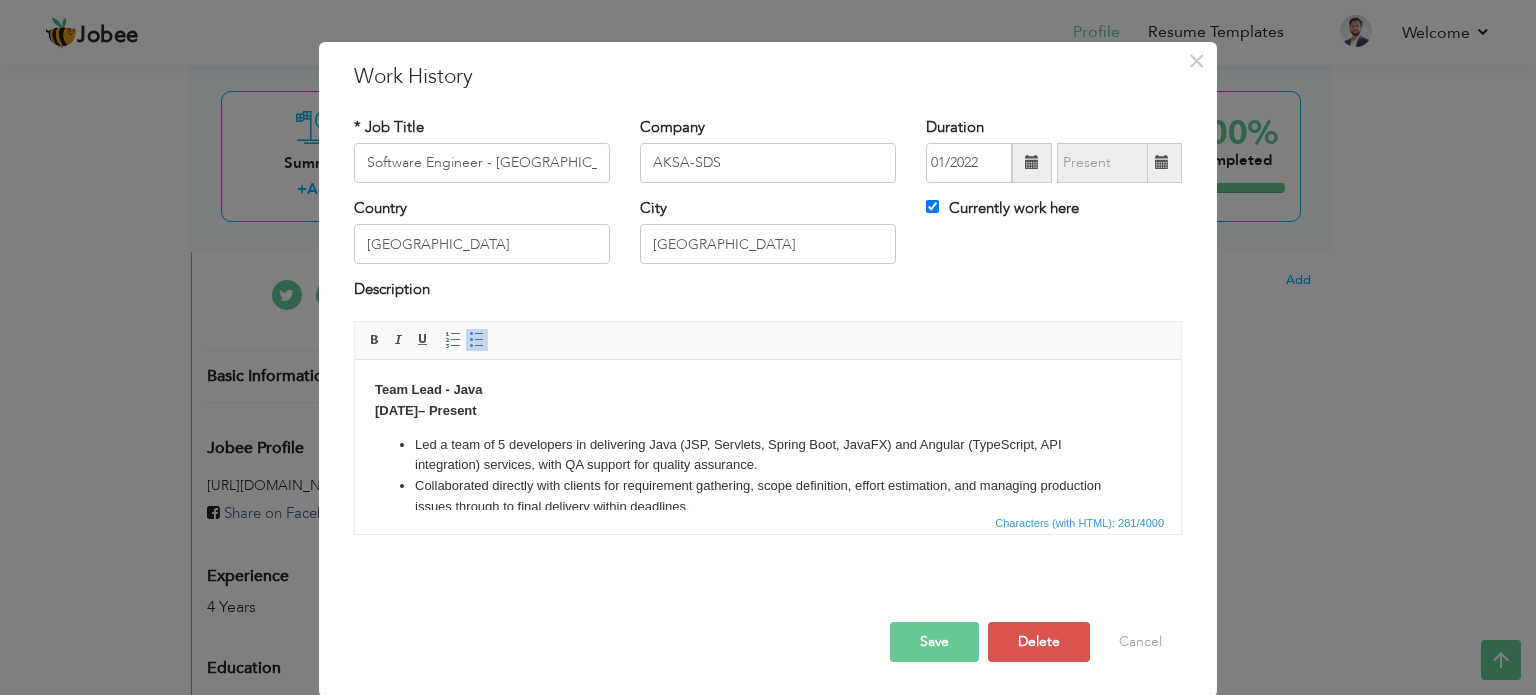 scroll, scrollTop: 4, scrollLeft: 0, axis: vertical 